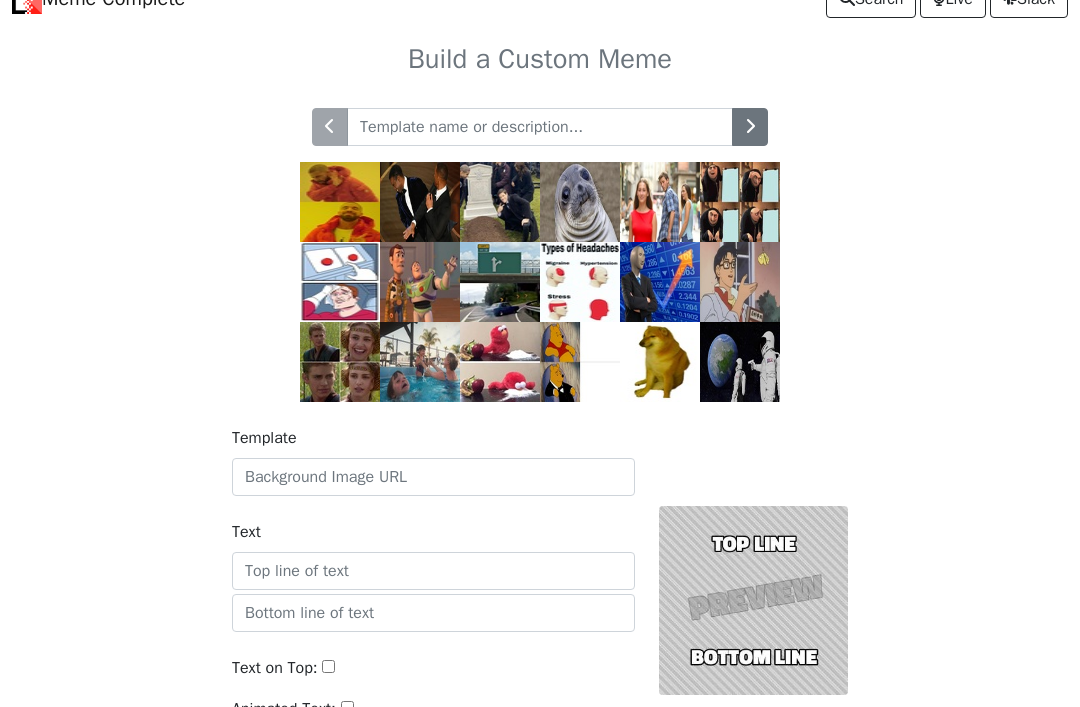 scroll, scrollTop: 29, scrollLeft: 0, axis: vertical 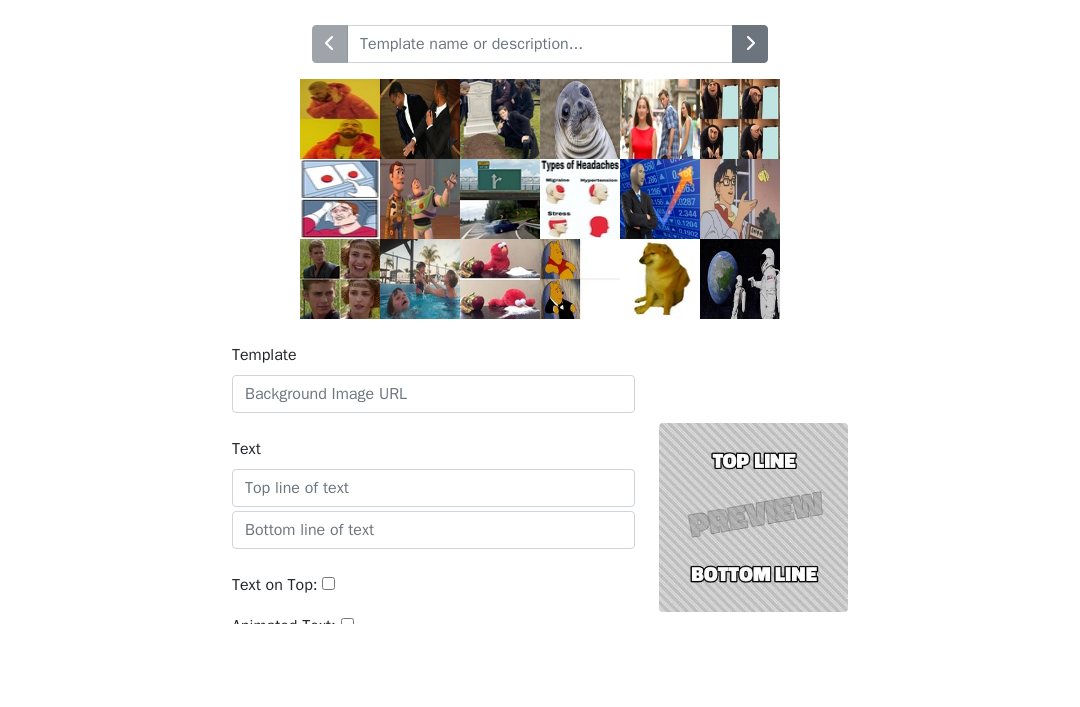 click at bounding box center (580, 202) 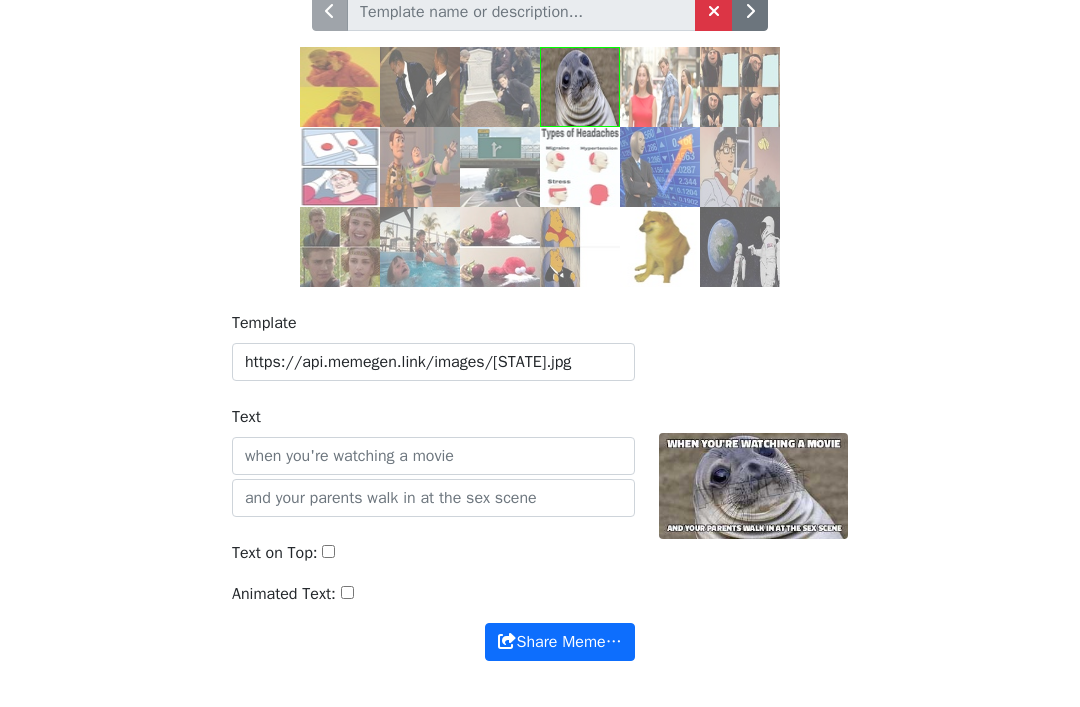 scroll, scrollTop: 182, scrollLeft: 0, axis: vertical 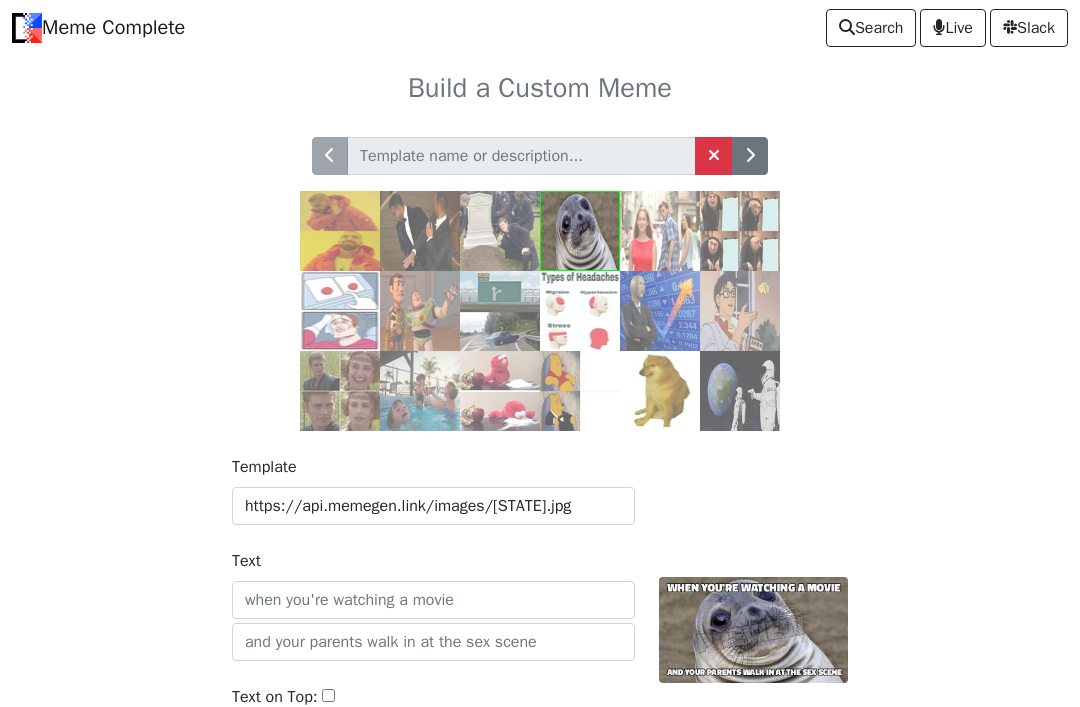 click at bounding box center [340, 311] 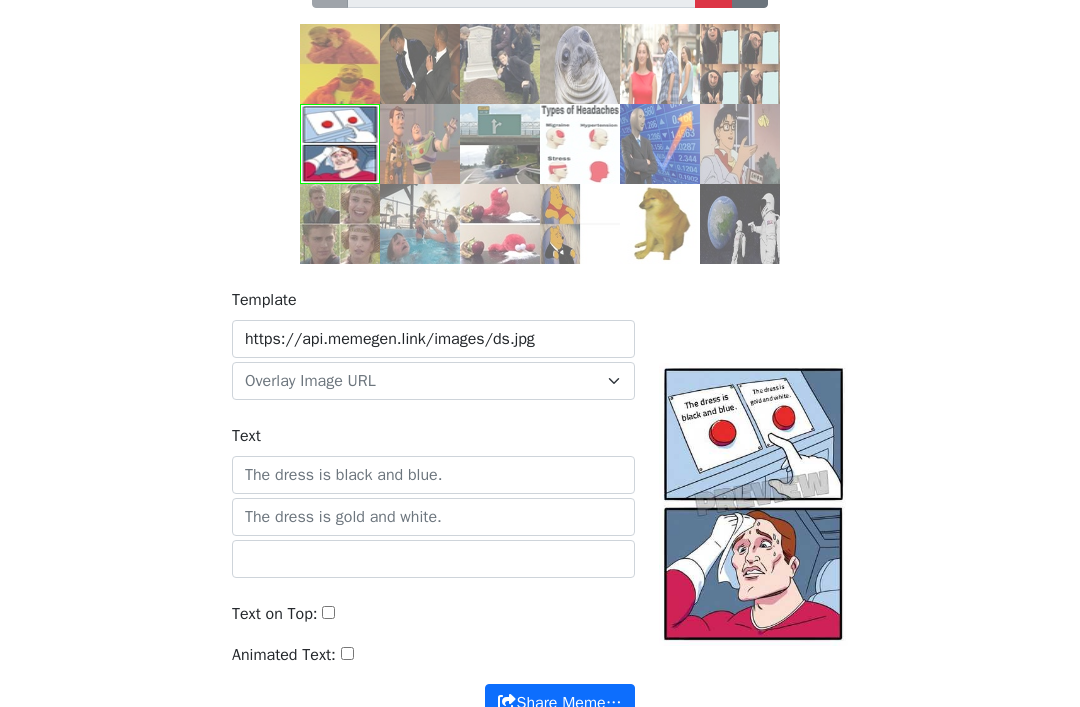 scroll, scrollTop: 167, scrollLeft: 0, axis: vertical 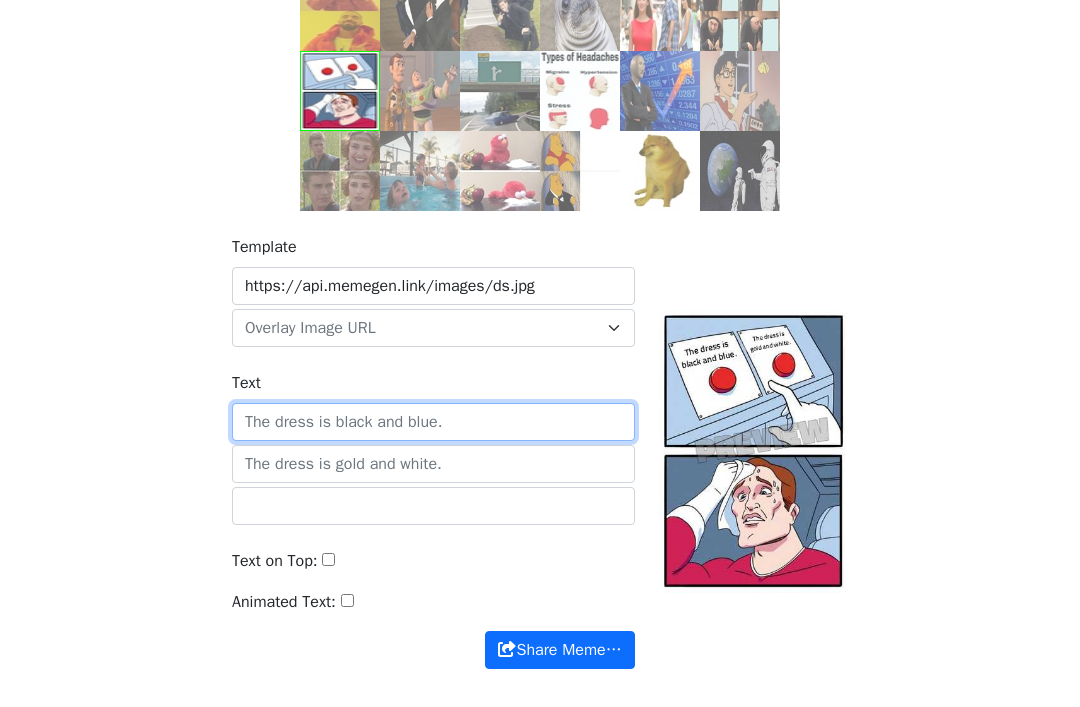 click on "Text" at bounding box center (433, 422) 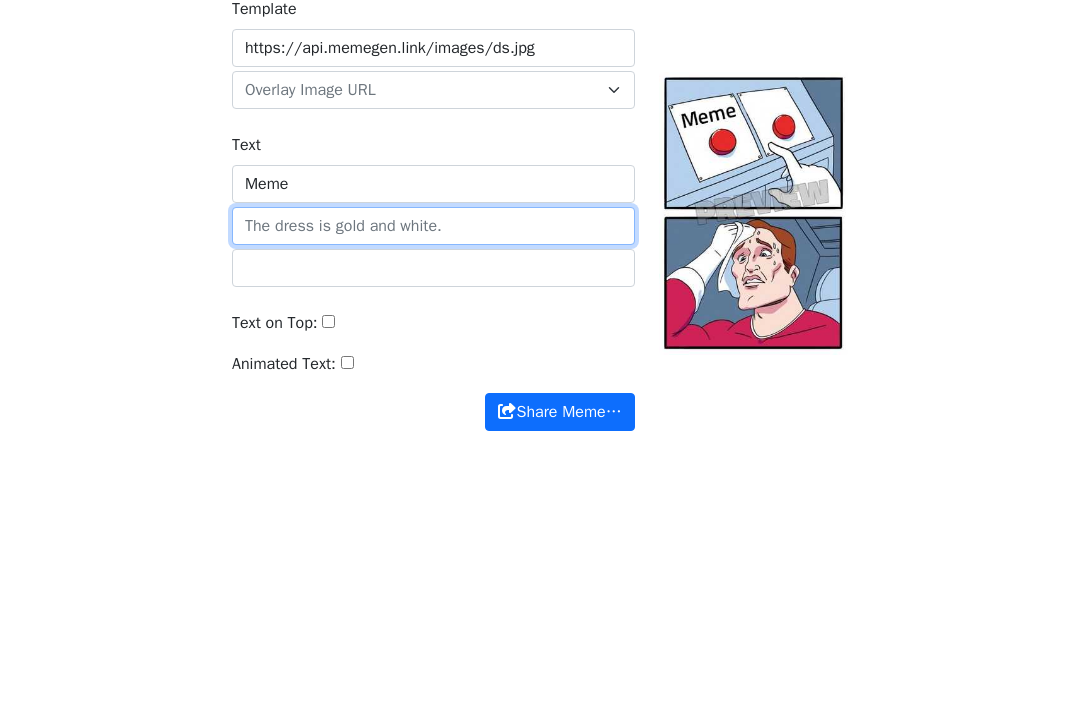 click at bounding box center (433, 464) 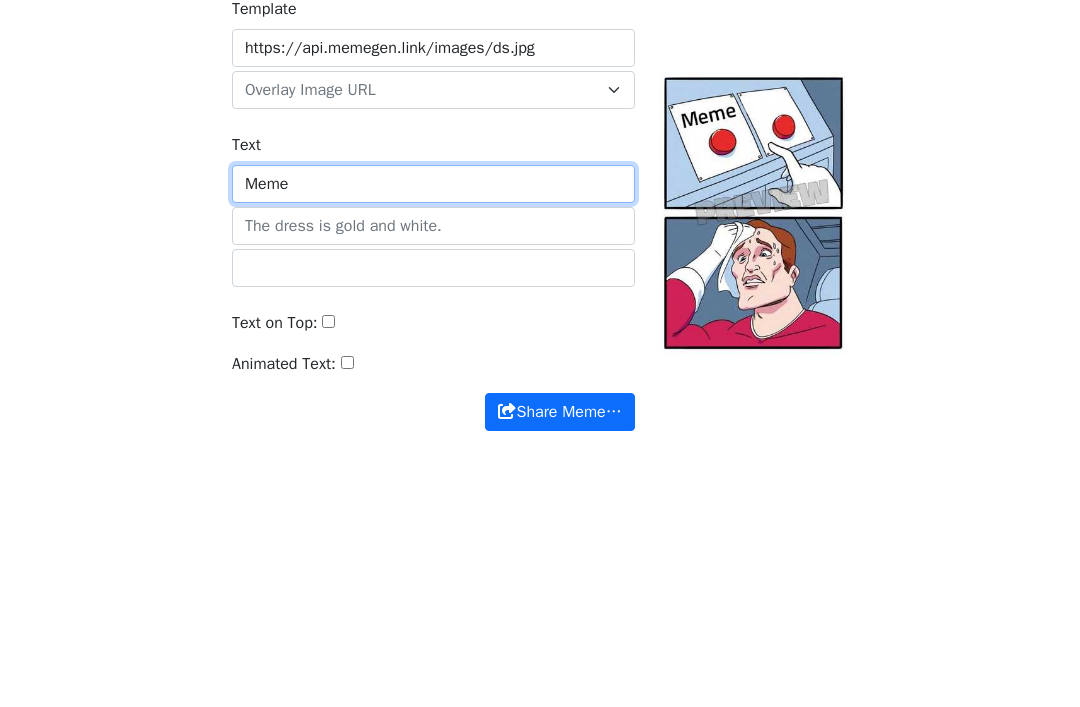 click on "Meme" at bounding box center [433, 422] 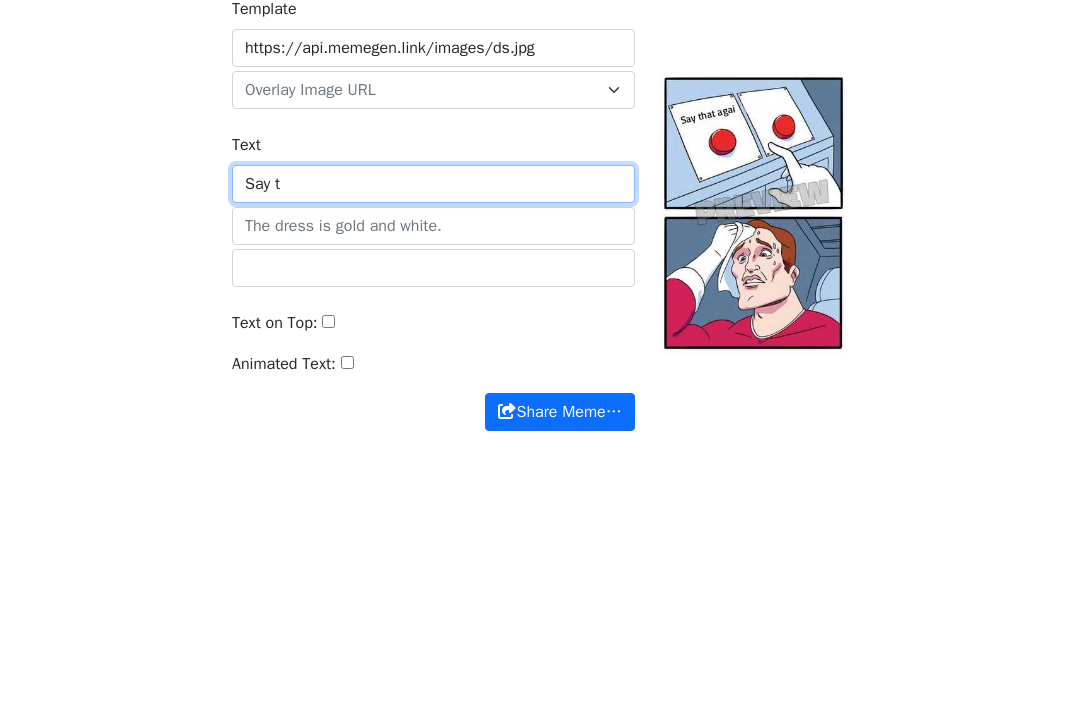 type on "Say" 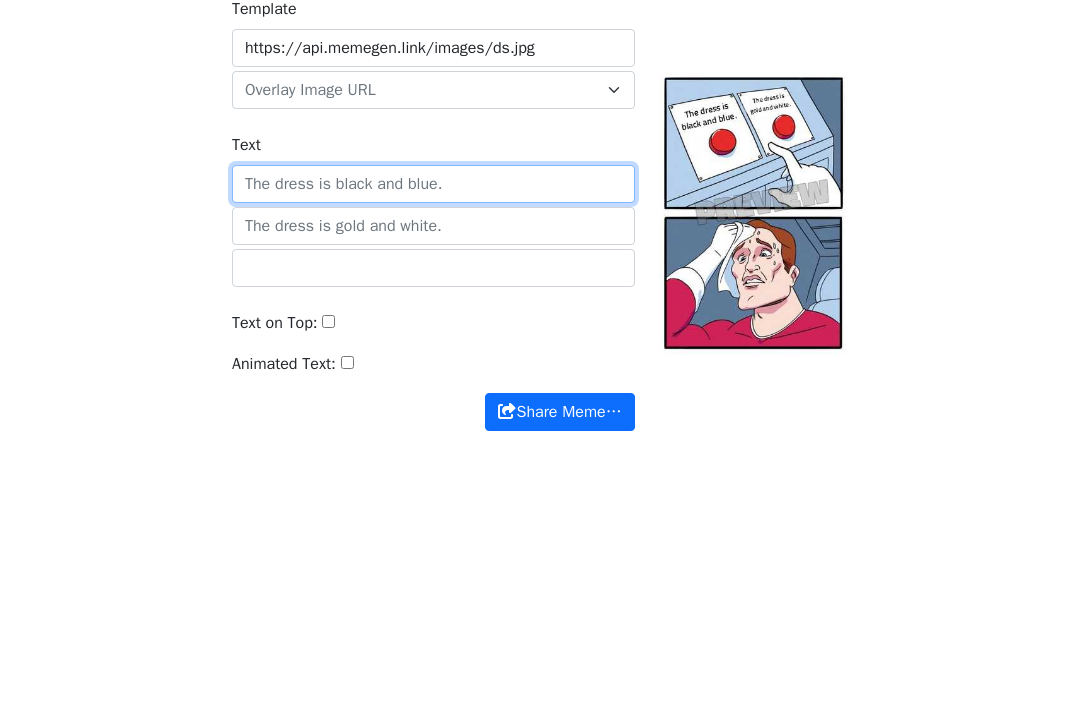 type 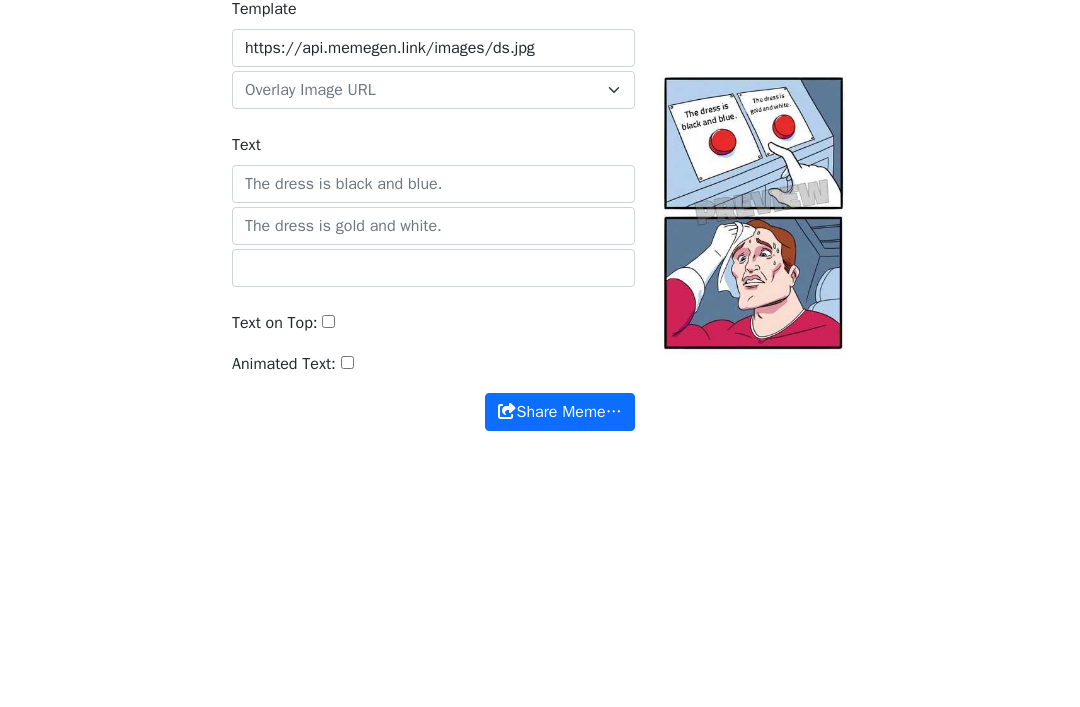click on "Text on Top:" at bounding box center [433, 569] 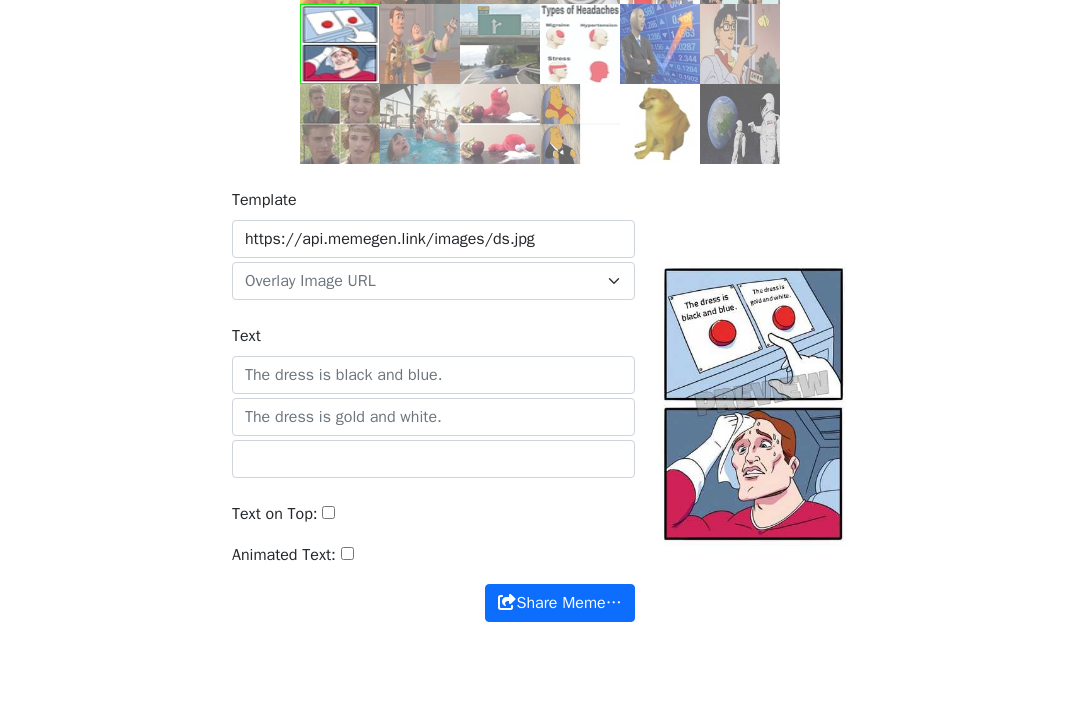 click on "Text on Top:" at bounding box center (275, 515) 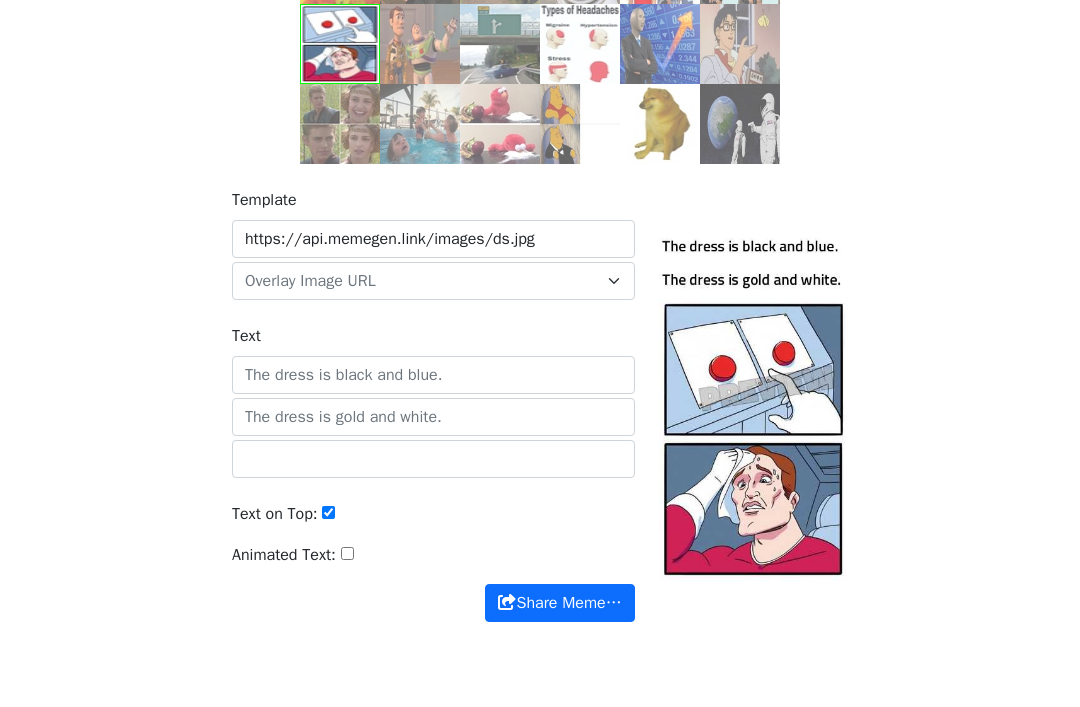 click on "Text on Top:" at bounding box center (275, 515) 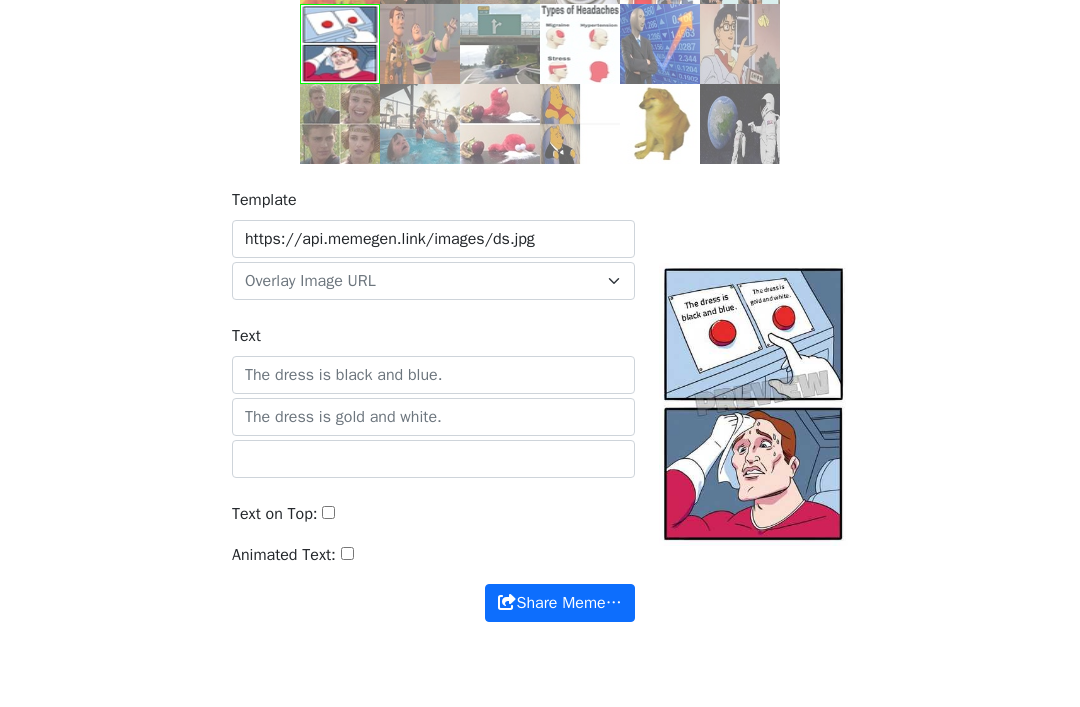 click on "Animated Text:" at bounding box center (284, 556) 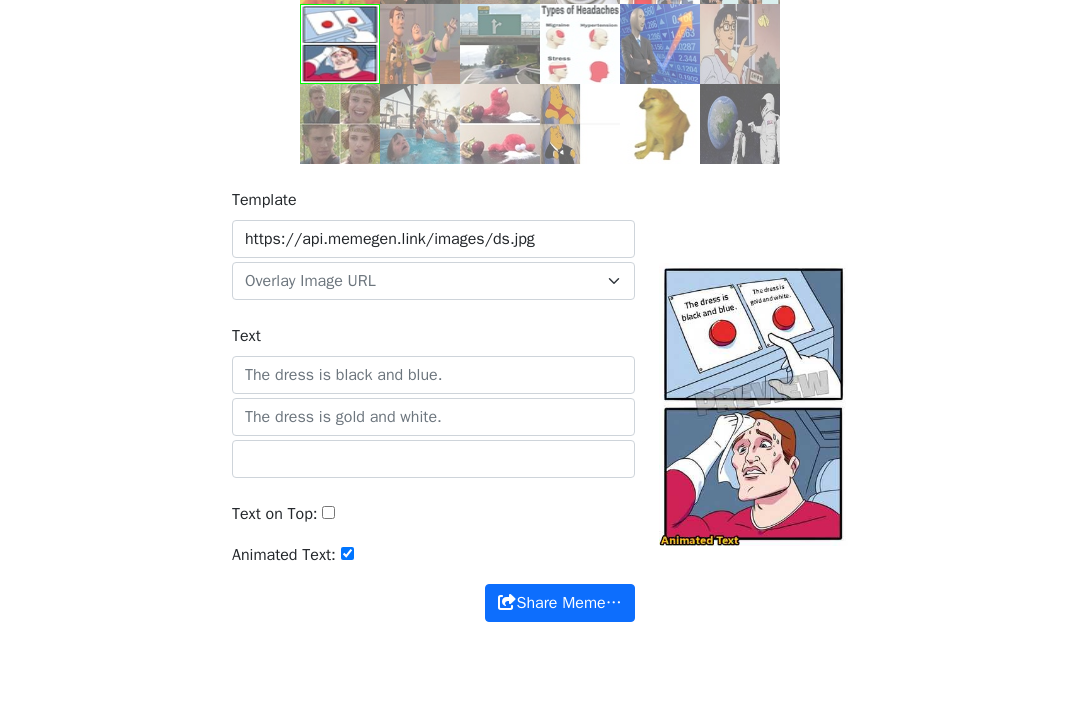click on "Animated Text:" at bounding box center [284, 556] 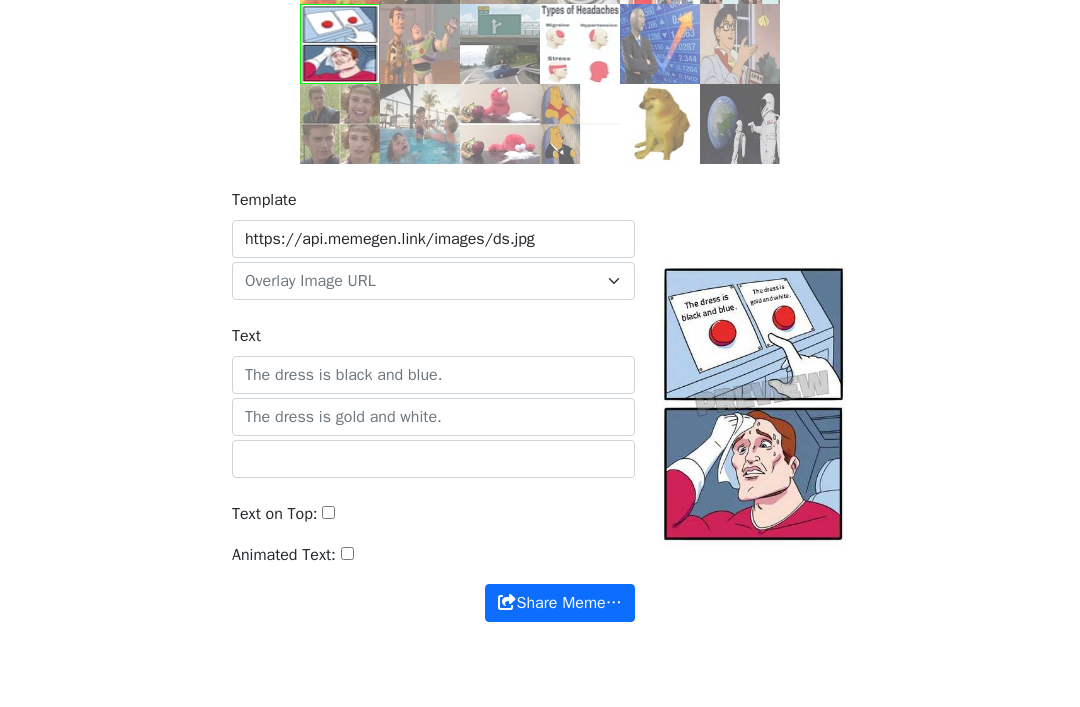 click on "Animated Text:" at bounding box center (284, 556) 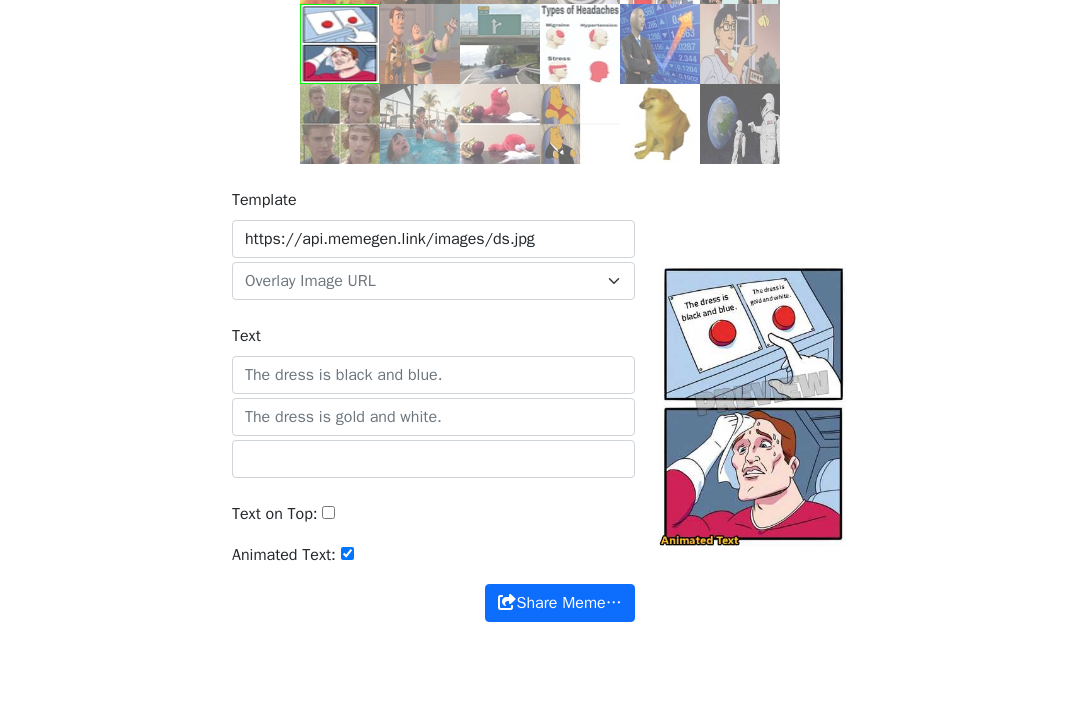 click on "Animated Text:" at bounding box center (284, 556) 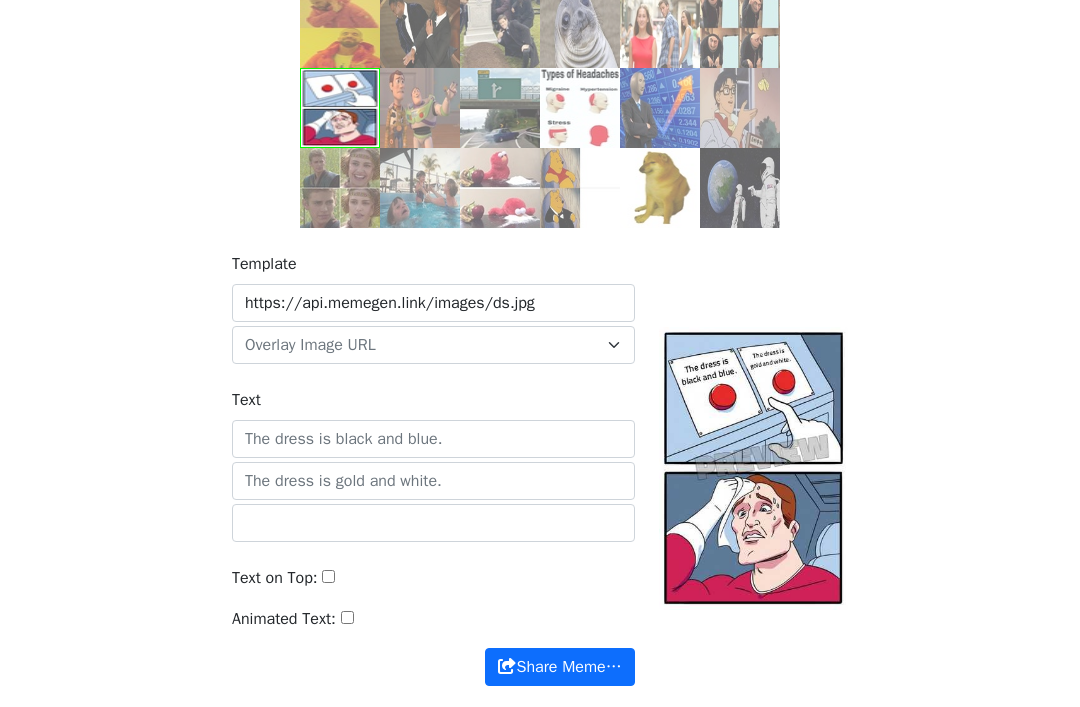 scroll, scrollTop: 194, scrollLeft: 0, axis: vertical 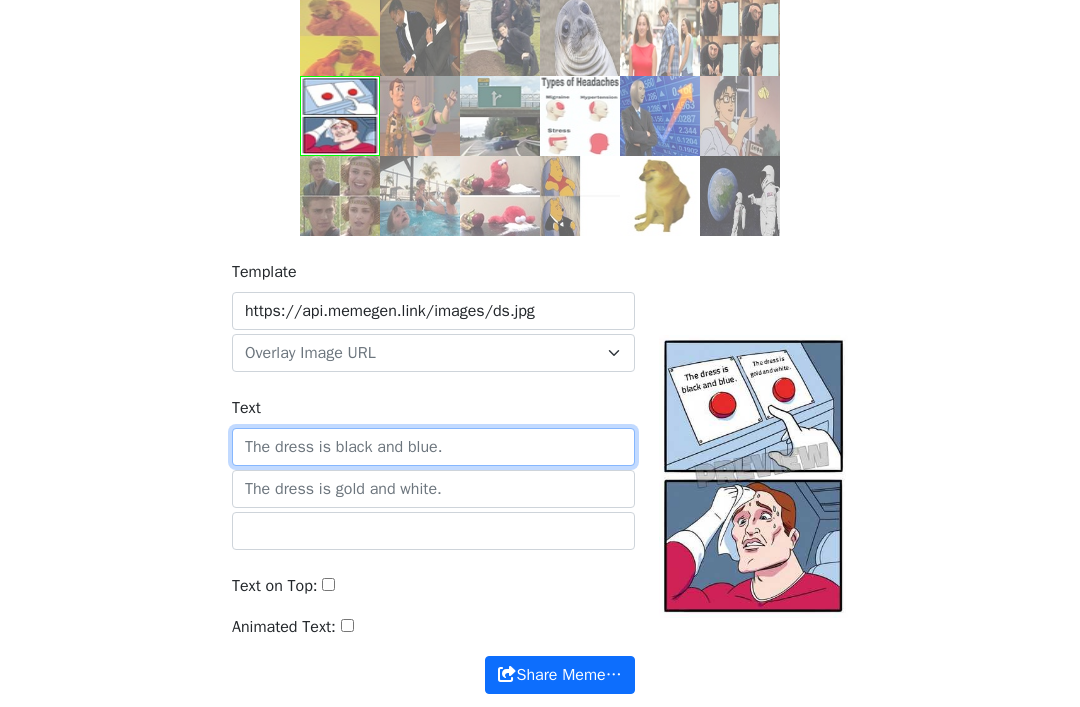 click on "Text" at bounding box center (433, 447) 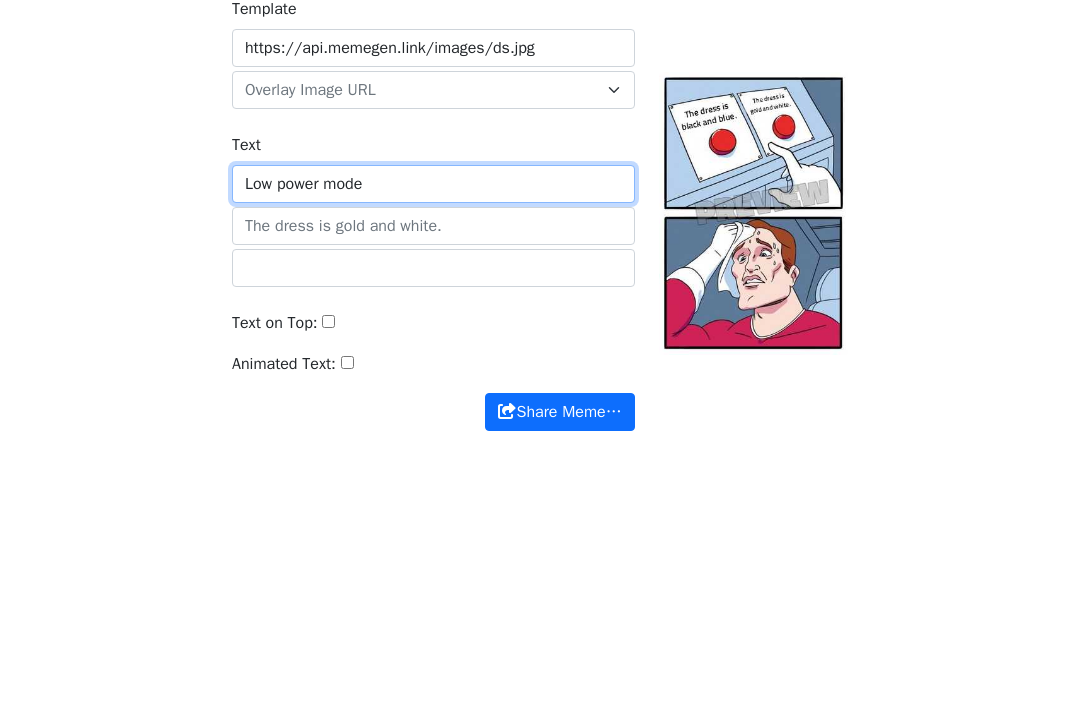 type on "Low power mode" 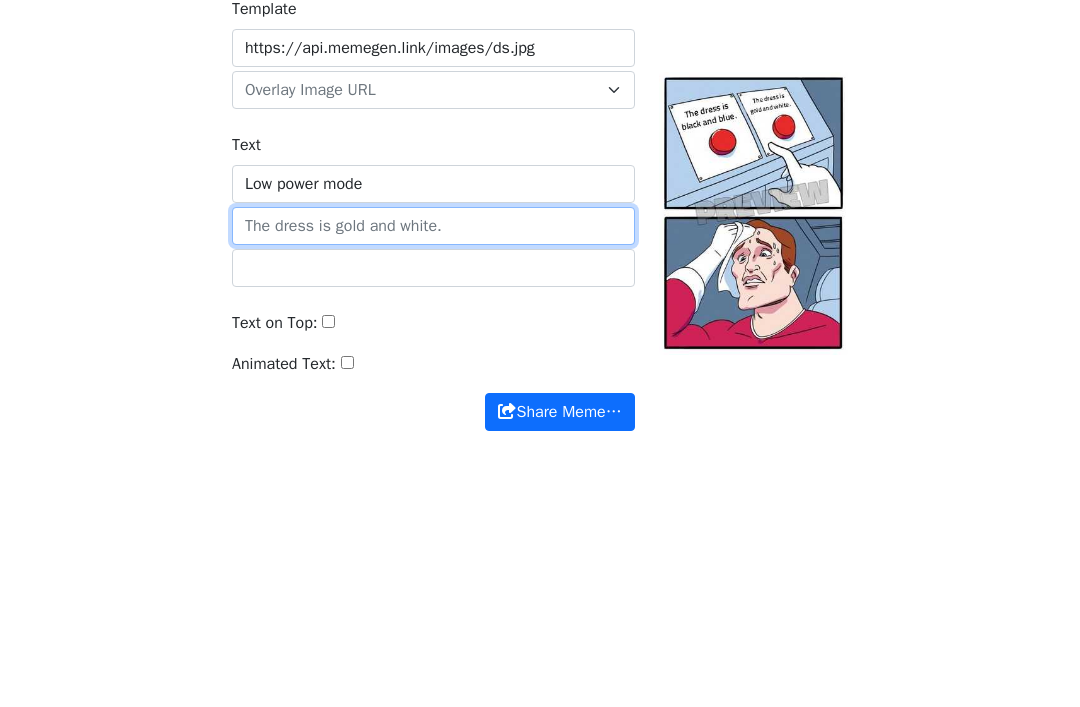 click at bounding box center [433, 490] 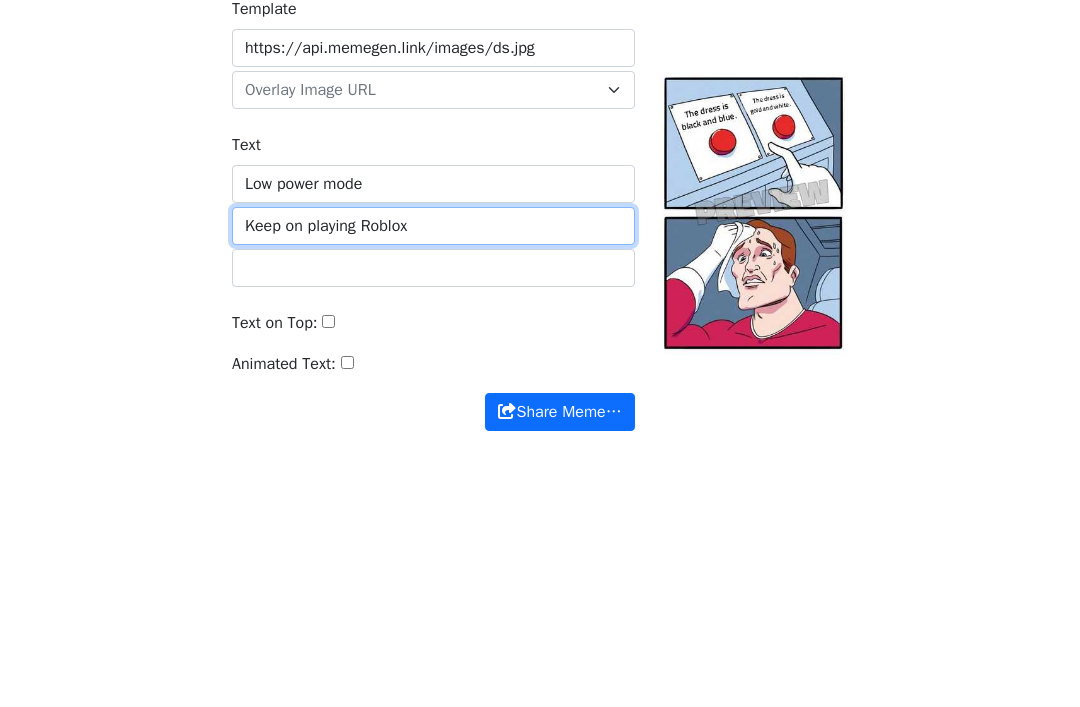 type on "Keep on playing Roblox" 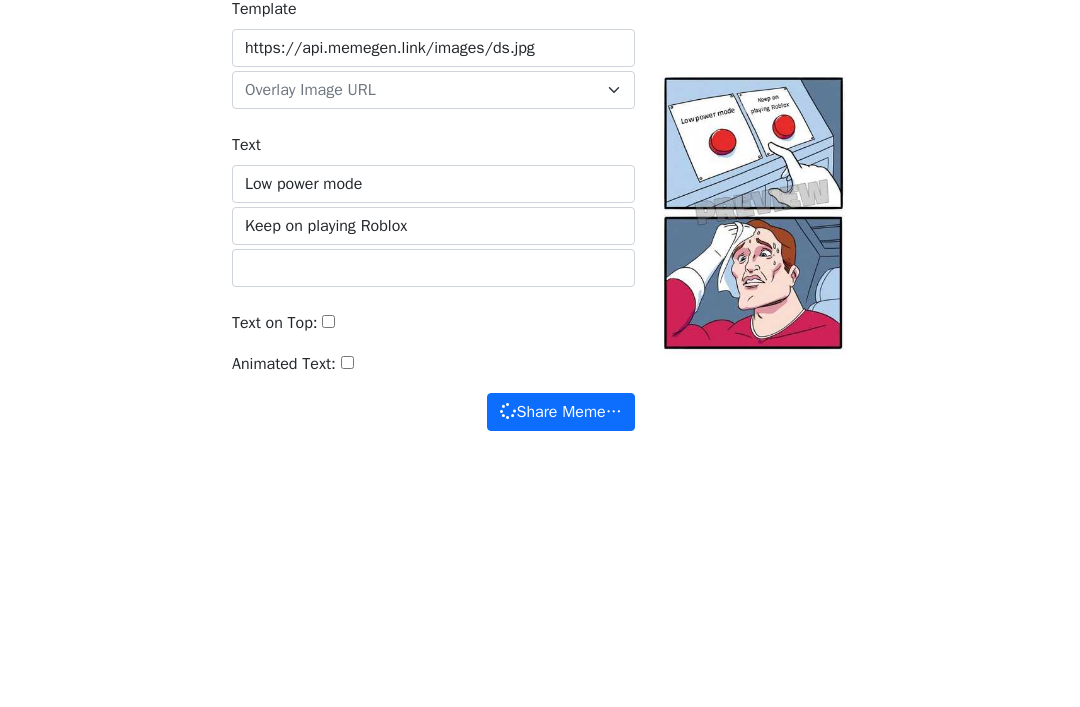 click on "Meme Complete
Search
Live
Slack
Build a Custom Meme" at bounding box center [540, 303] 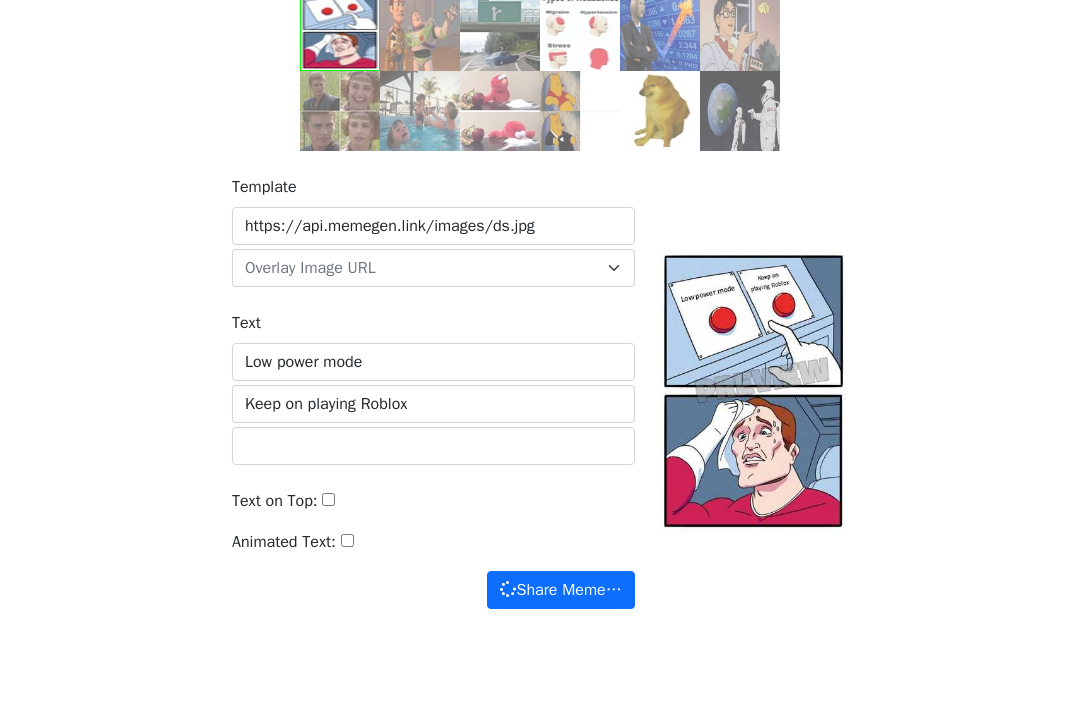scroll, scrollTop: 275, scrollLeft: 0, axis: vertical 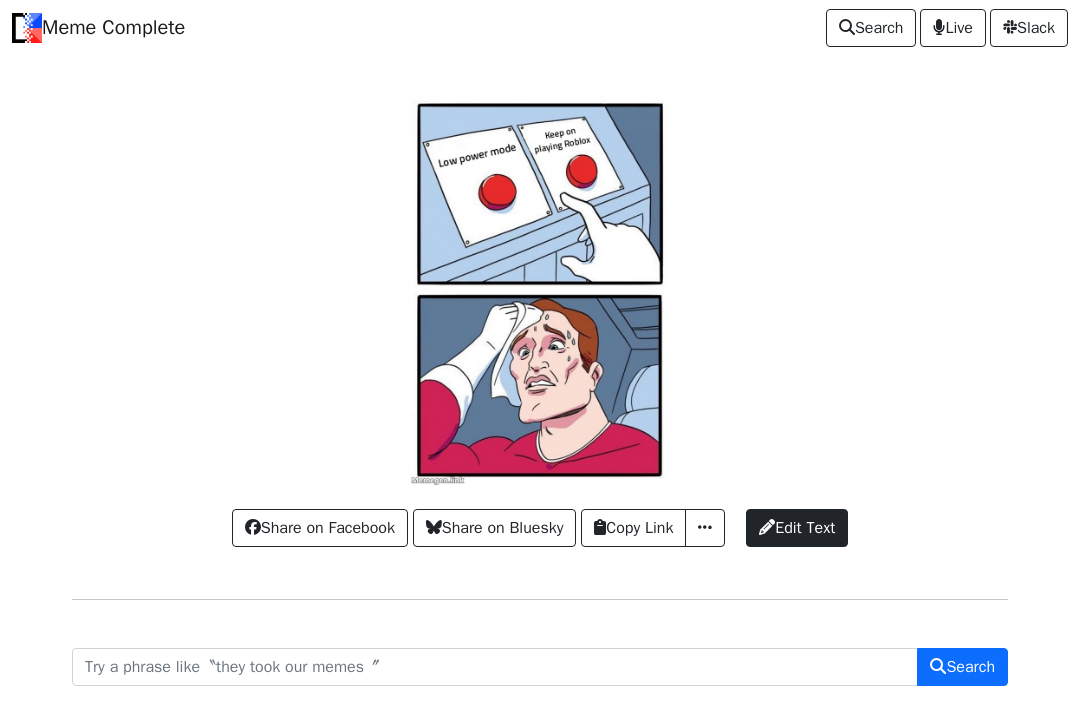 click on "Edit Text" at bounding box center (797, 528) 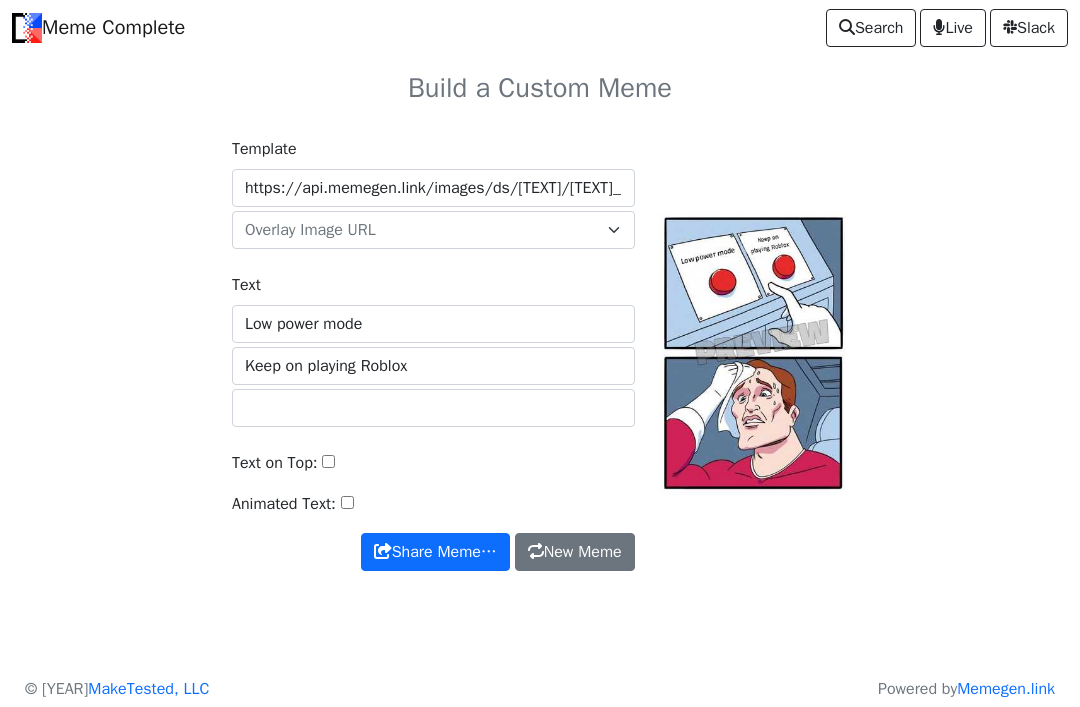 scroll, scrollTop: 0, scrollLeft: 0, axis: both 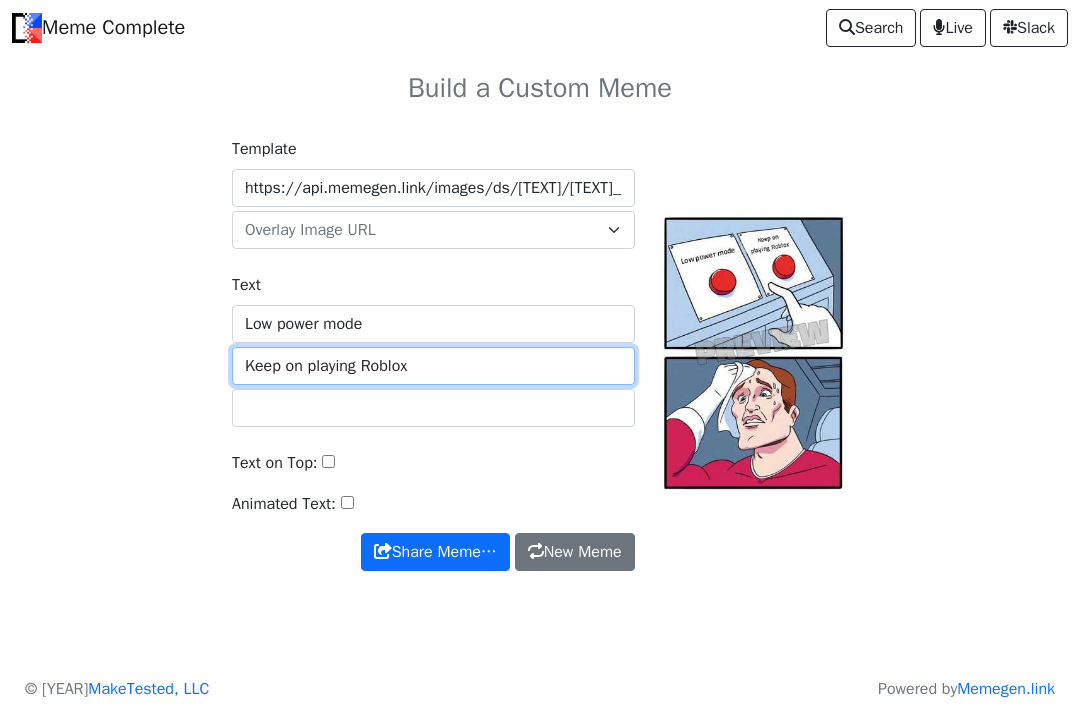 click on "Keep on playing Roblox" at bounding box center (433, 366) 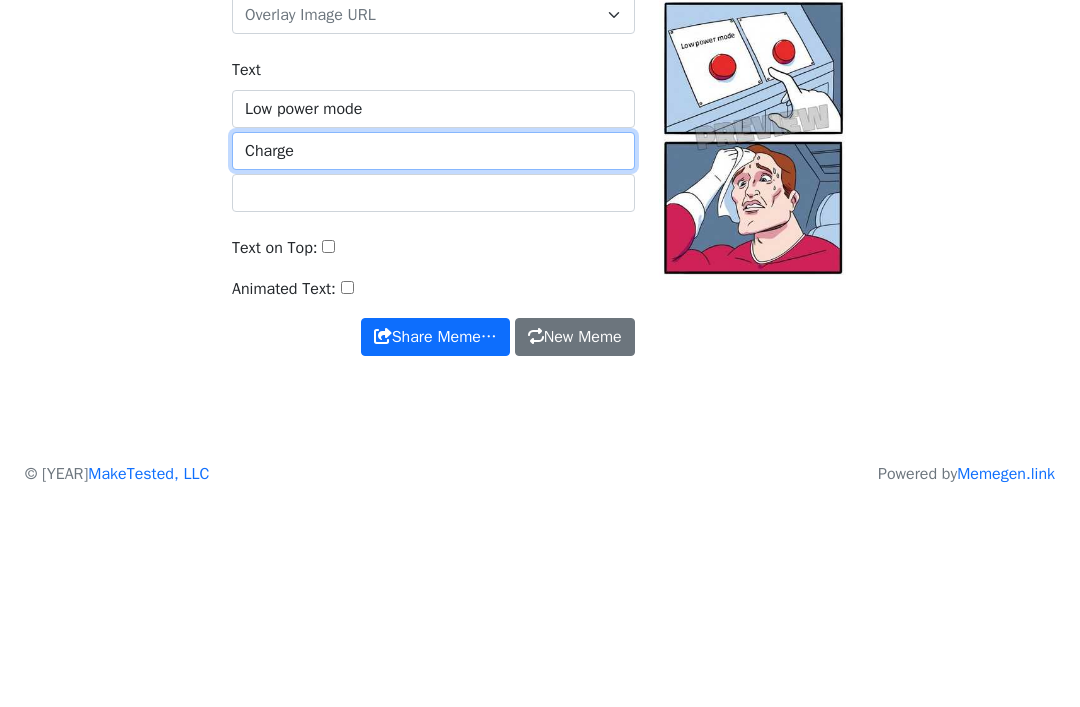 type on "Charge" 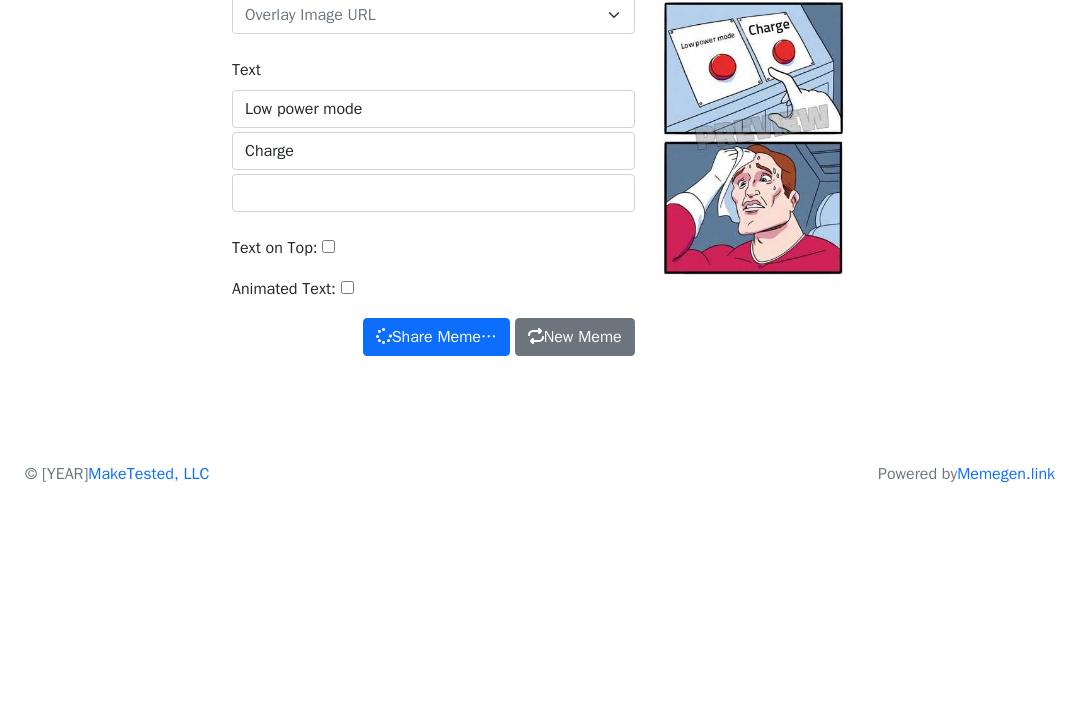 click on "Template
https://api.memegen.link/images/ds/Low_power_mode/Keep_on_playing_Roblox.jpg
default
zapier
https://memecomplete.com/static/images/logo.png
maga
Overlay Image URL
Text
Low power mode
Charge
Text on Top:
Animated Text:
Share Meme…
New Meme
Share Meme…" at bounding box center [540, 366] 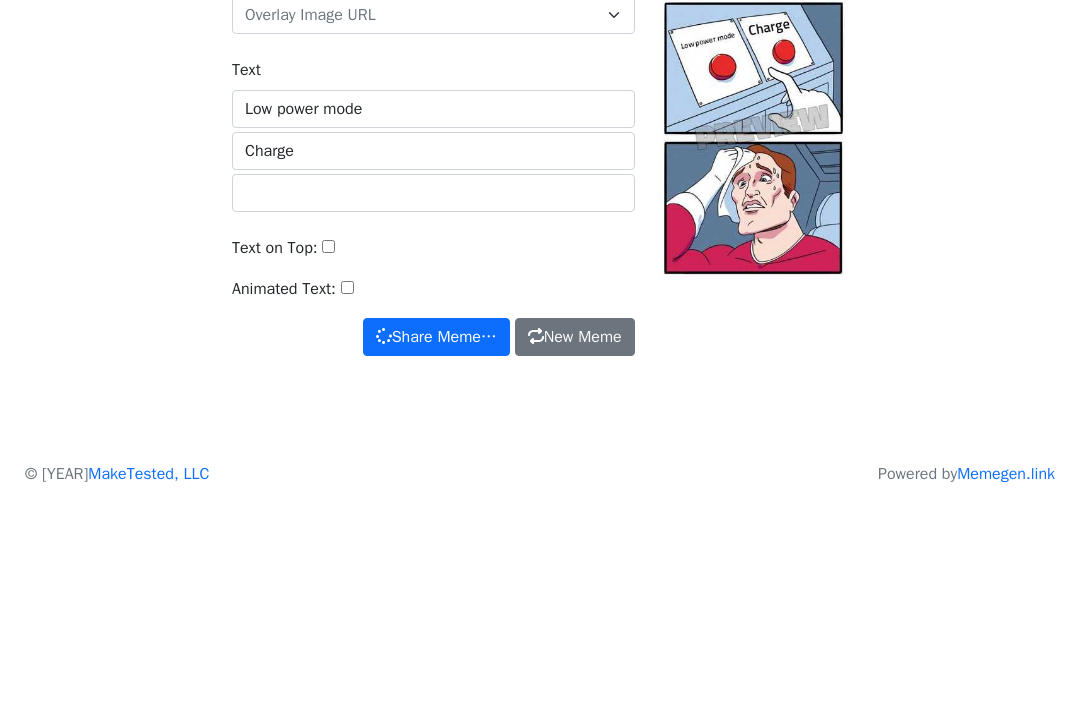 scroll, scrollTop: 15, scrollLeft: 0, axis: vertical 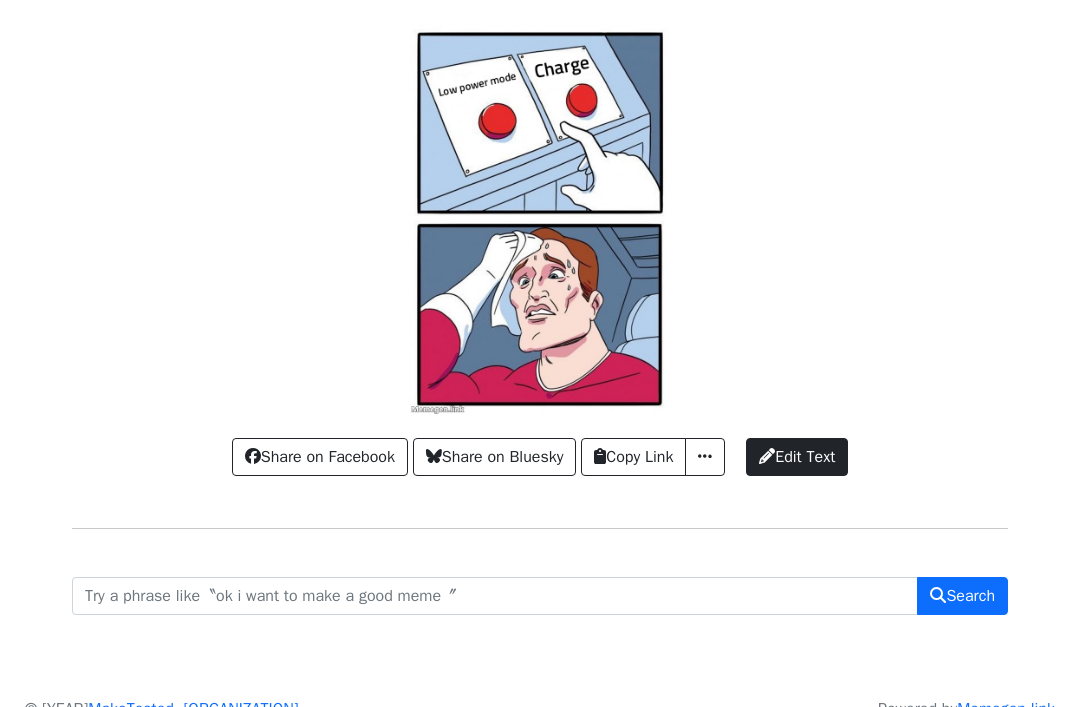 click on "Copy Link" at bounding box center [633, 458] 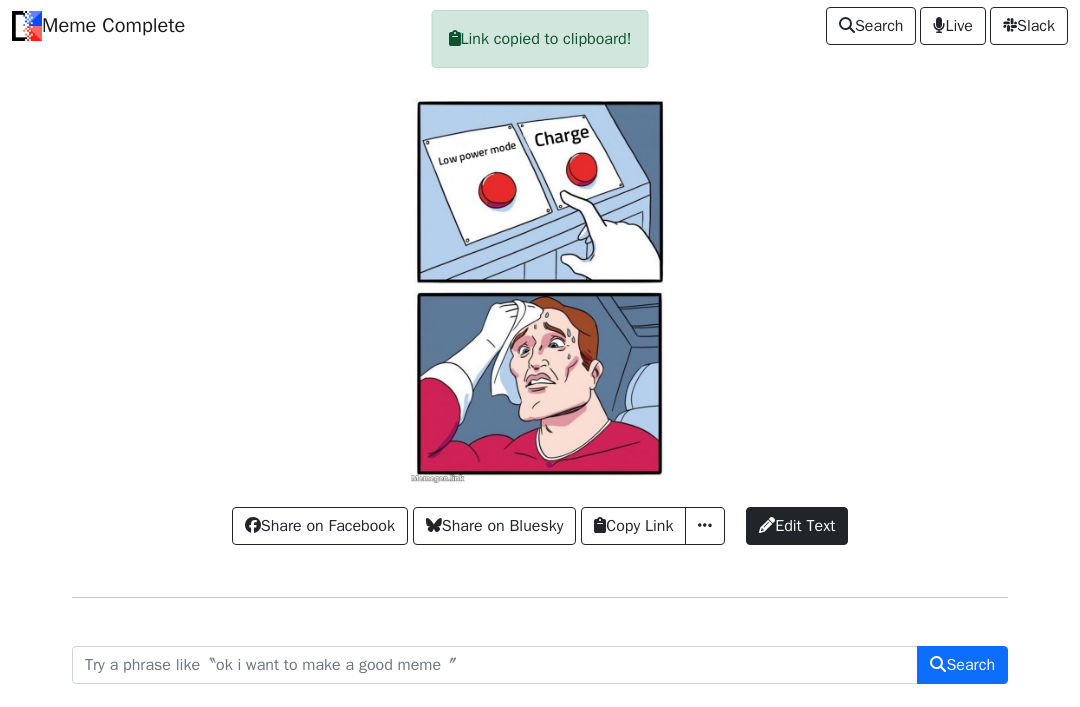 scroll, scrollTop: 0, scrollLeft: 0, axis: both 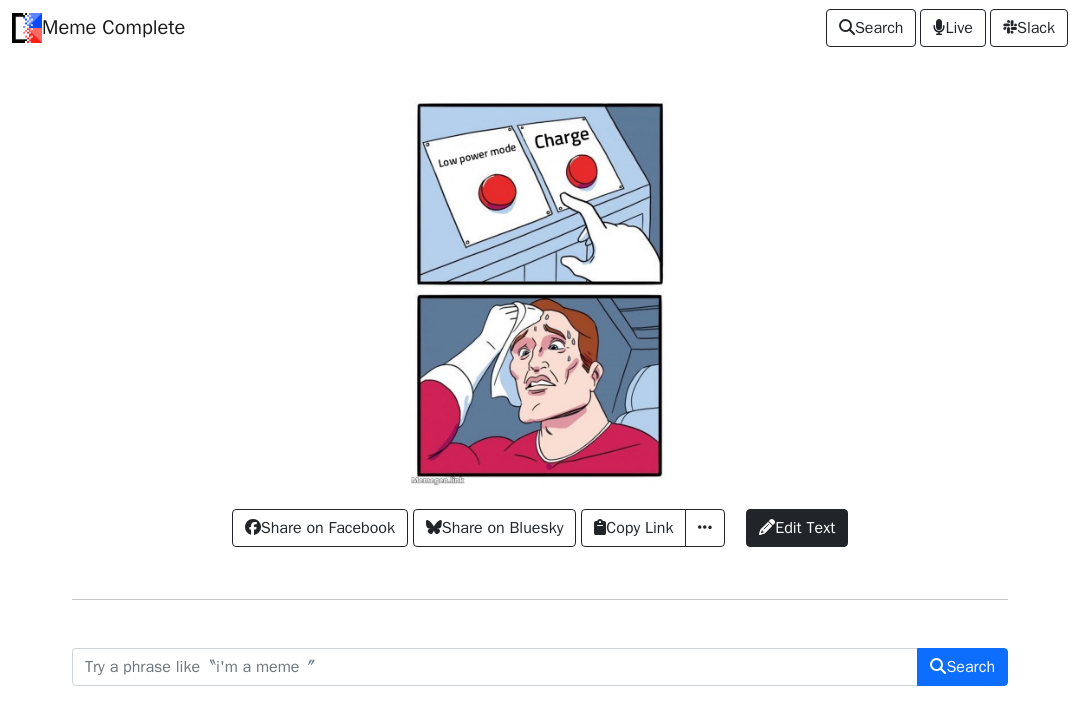 click on "Meme Complete
Search
Live
Slack
Share on Facebook
Share on Bluesky
Copy Link
Copy Image URL
Copy Markdown Link
Download Image (PNG)
Download Image (JPEG)
Share Template" at bounding box center [540, 384] 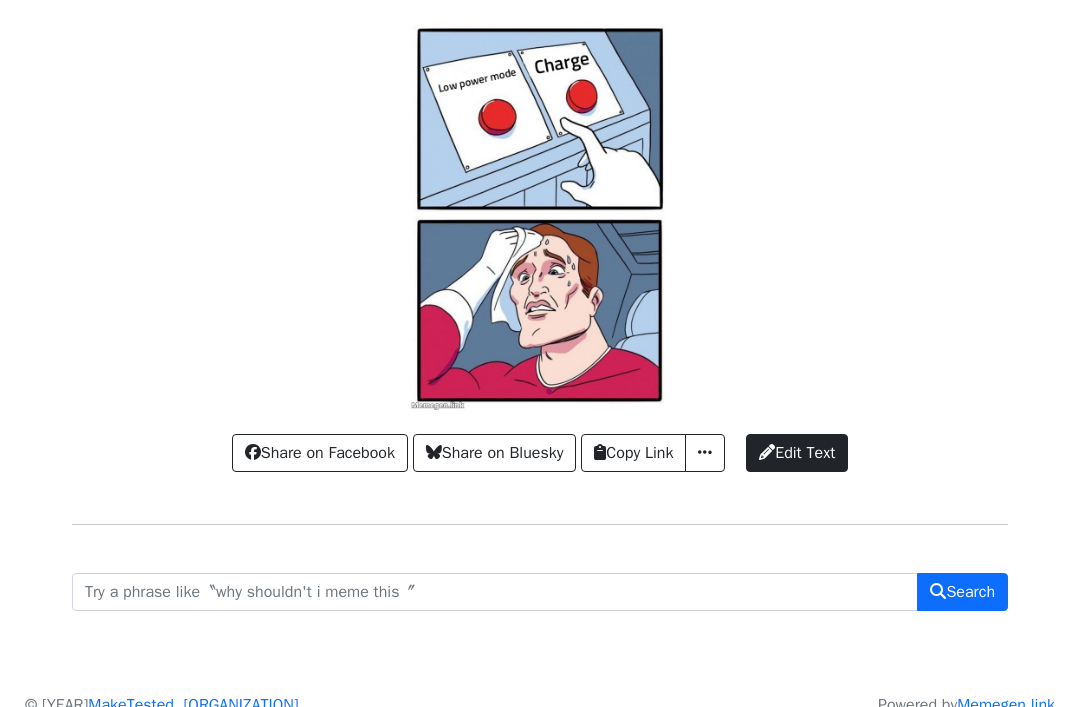 scroll, scrollTop: 0, scrollLeft: 0, axis: both 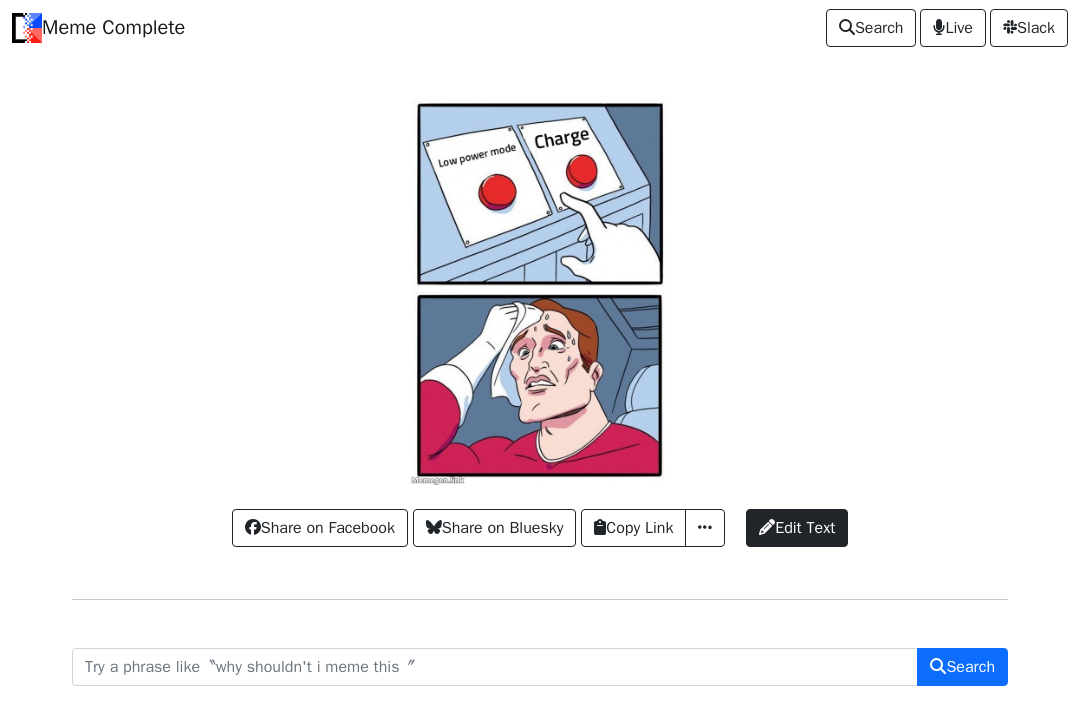 click on "Meme Complete
Search
Live
Slack
Share on Facebook
Share on Bluesky
Copy Link
Copy Image URL
Copy Markdown Link
Download Image (PNG)
Download Image (JPEG)
Share Template" at bounding box center (540, 384) 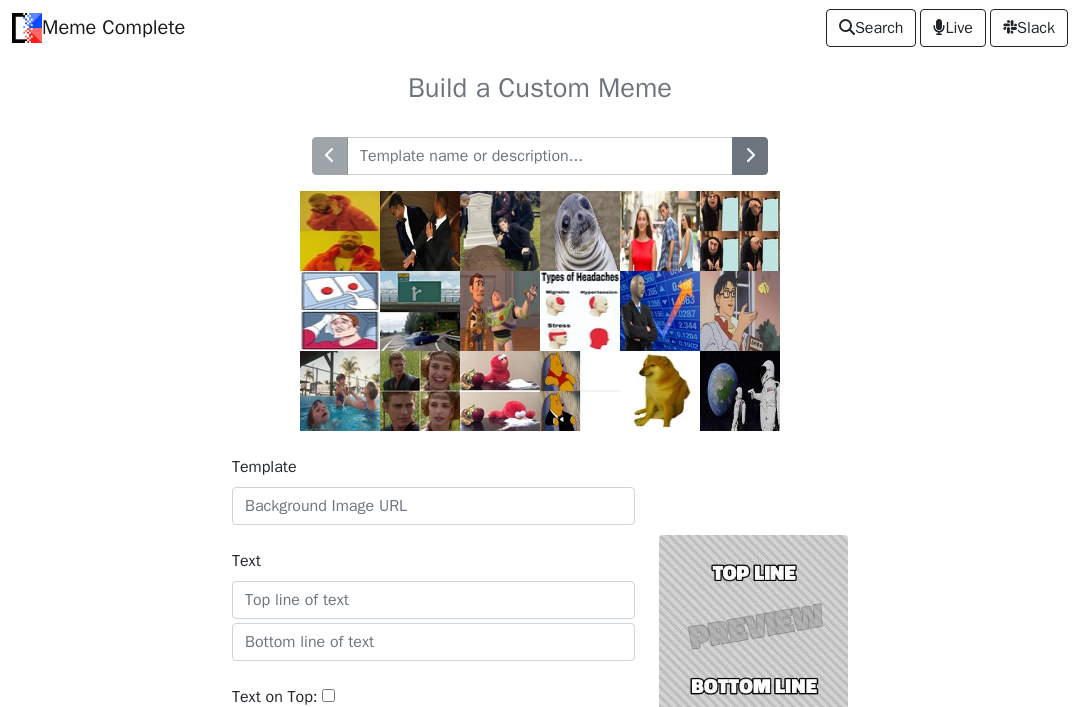 scroll, scrollTop: 0, scrollLeft: 0, axis: both 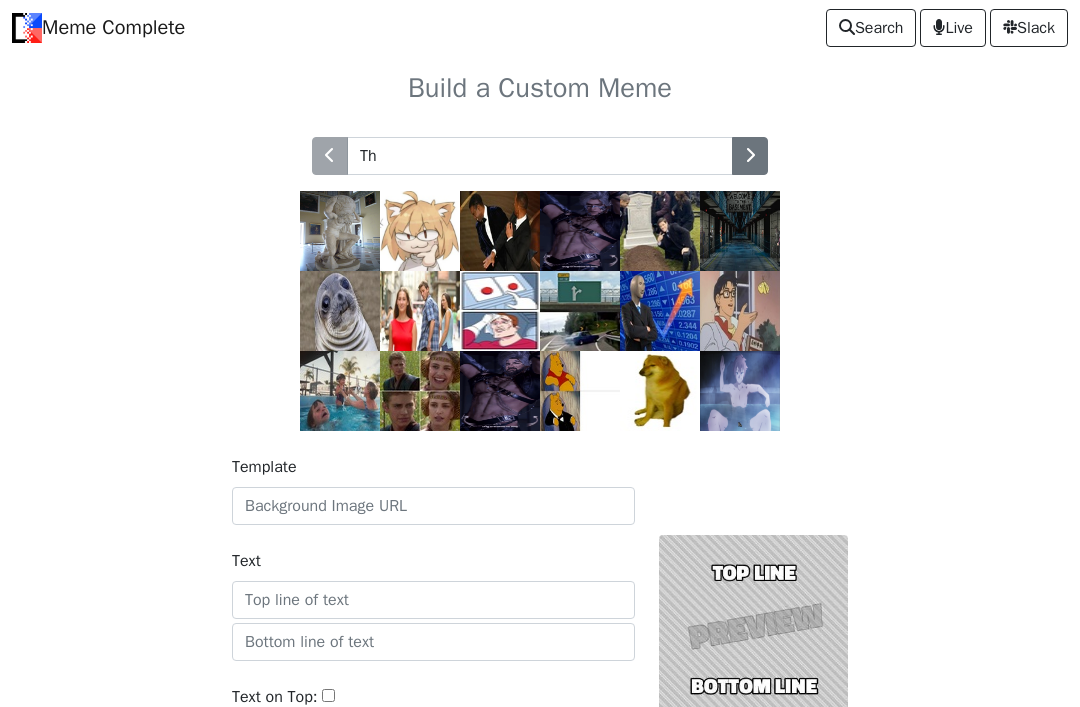 type on "Th" 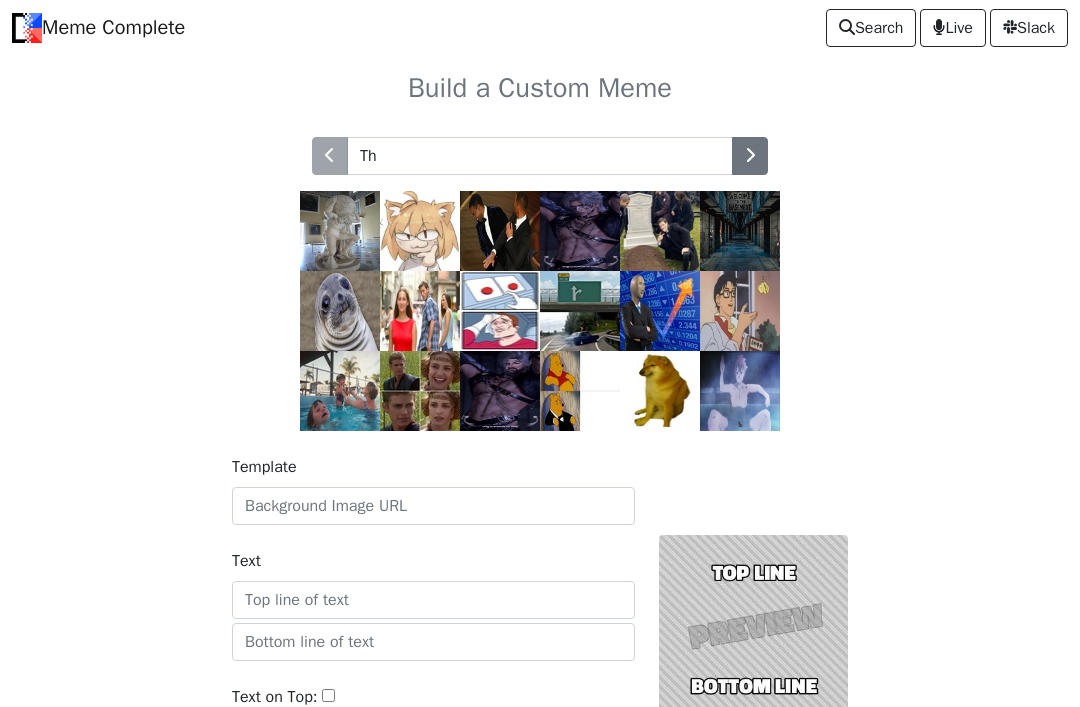 click on "Th" at bounding box center (540, 272) 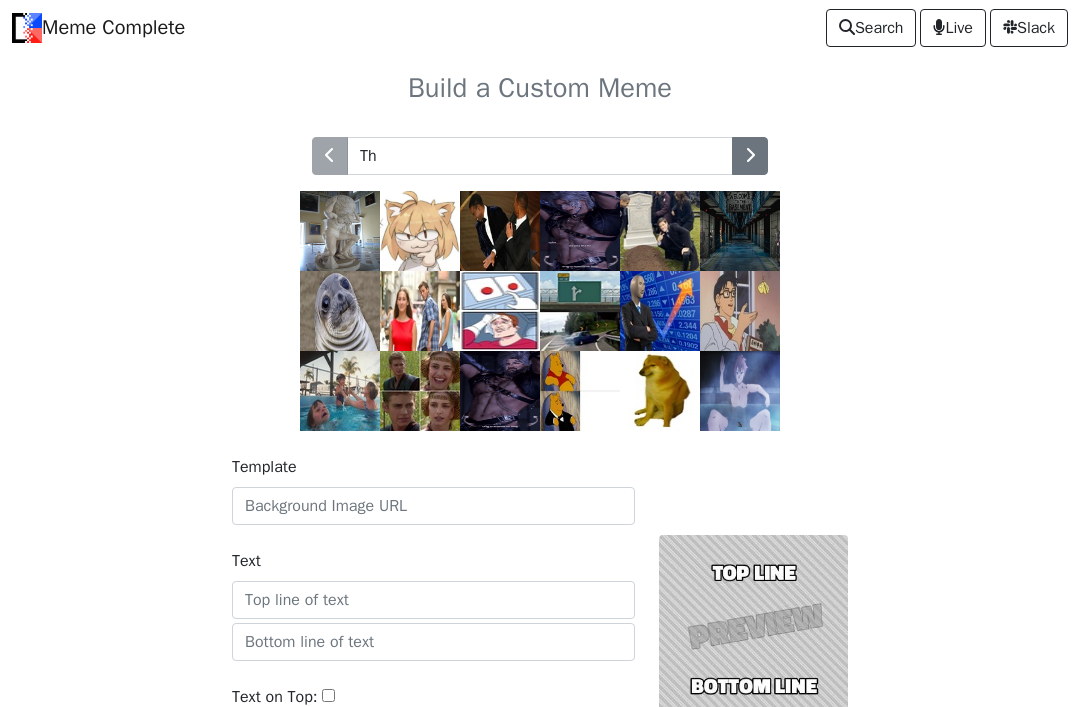 click at bounding box center (340, 311) 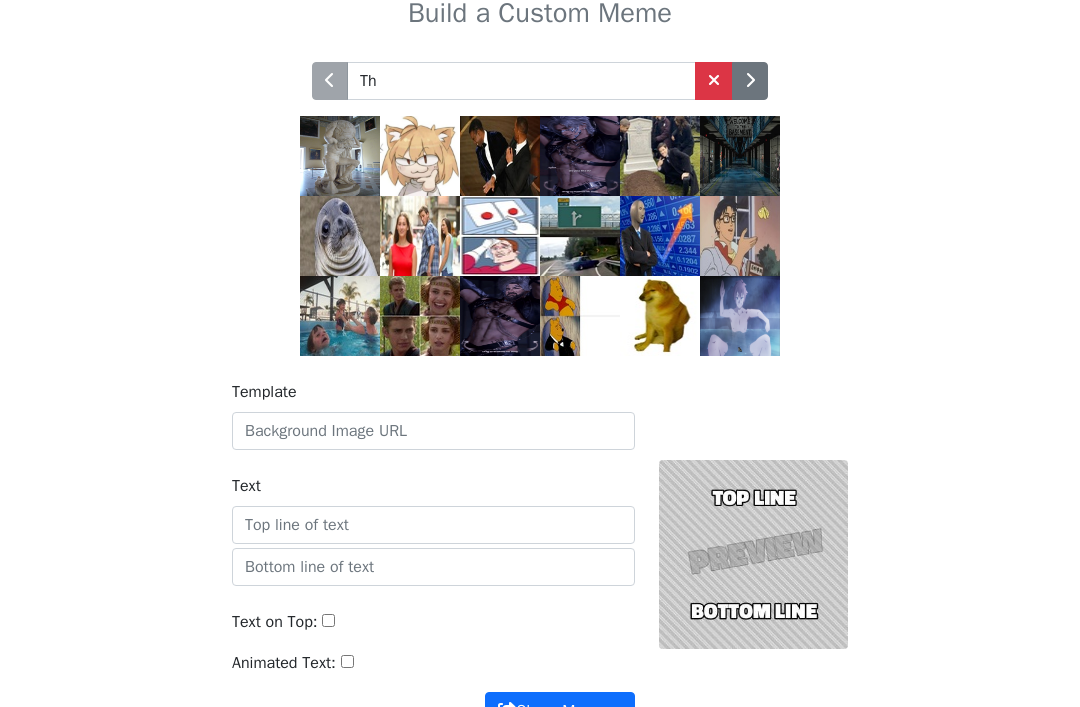 scroll, scrollTop: 33, scrollLeft: 0, axis: vertical 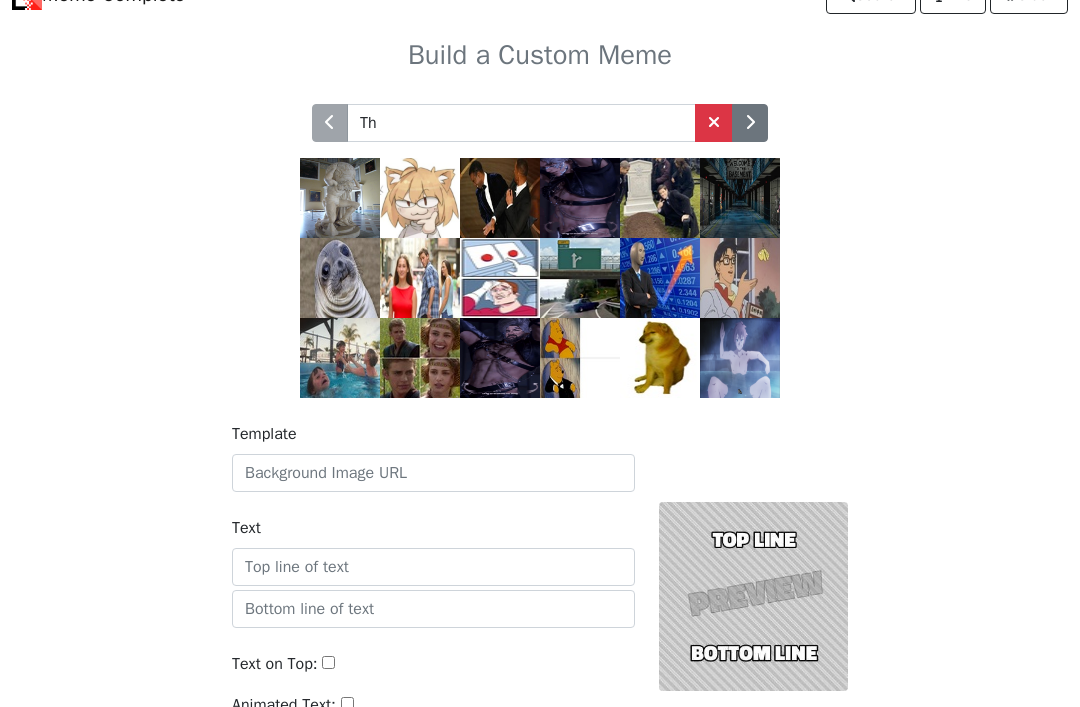 click at bounding box center (340, 278) 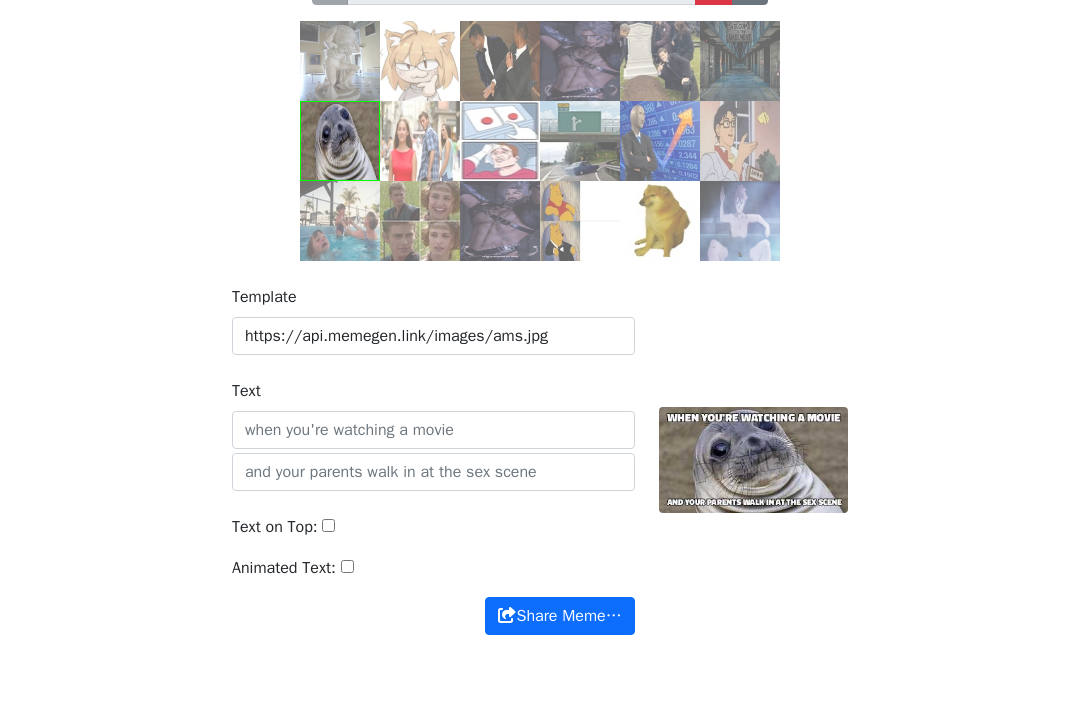 scroll, scrollTop: 182, scrollLeft: 0, axis: vertical 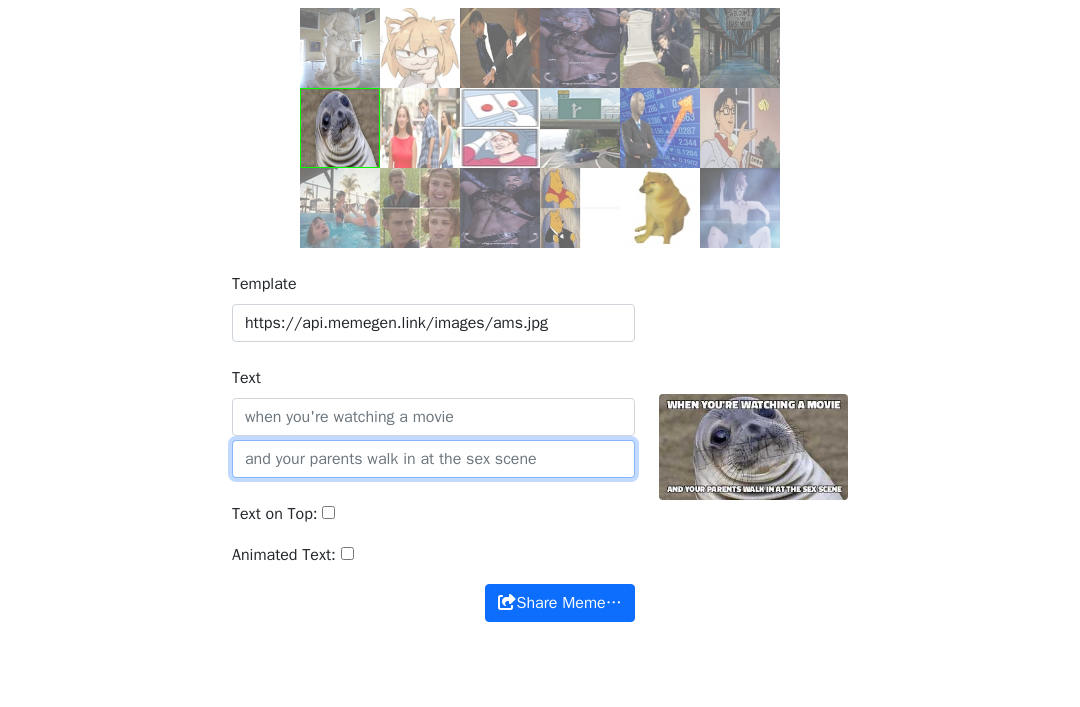 click at bounding box center (433, 460) 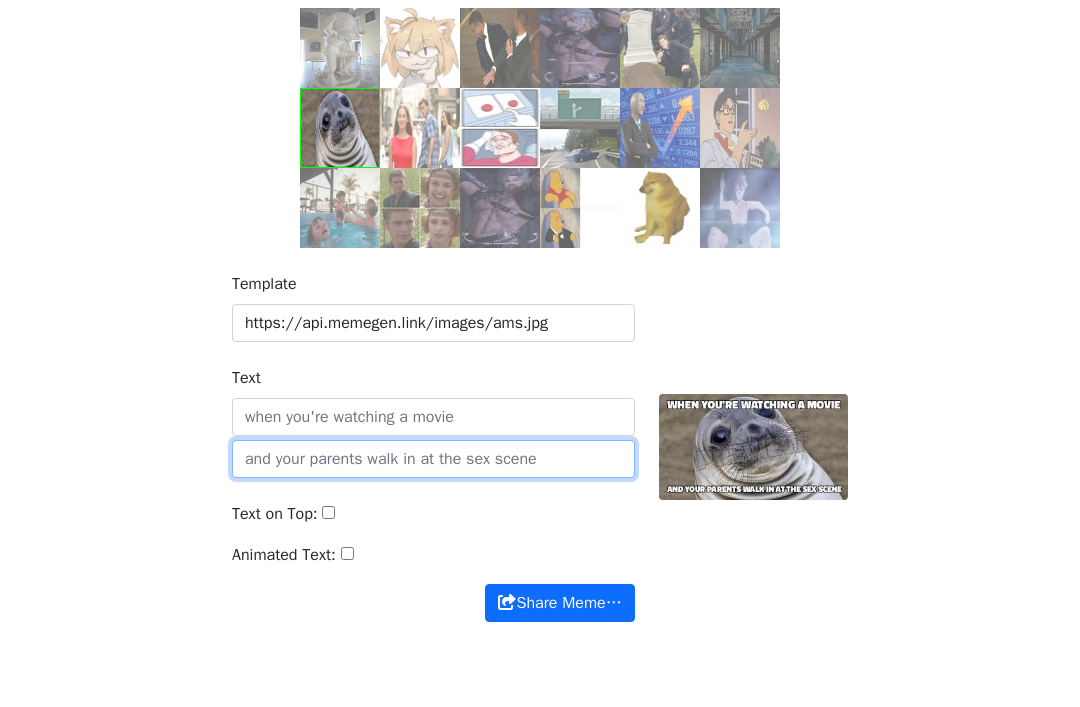 scroll, scrollTop: 182, scrollLeft: 0, axis: vertical 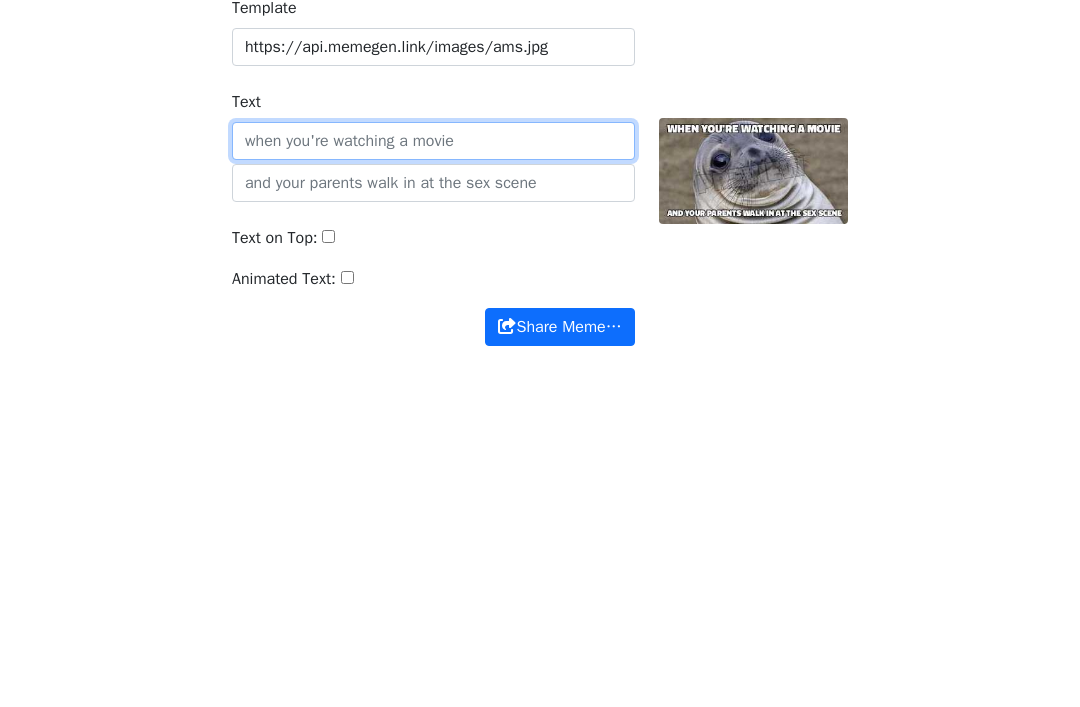 click on "Text" at bounding box center [433, 418] 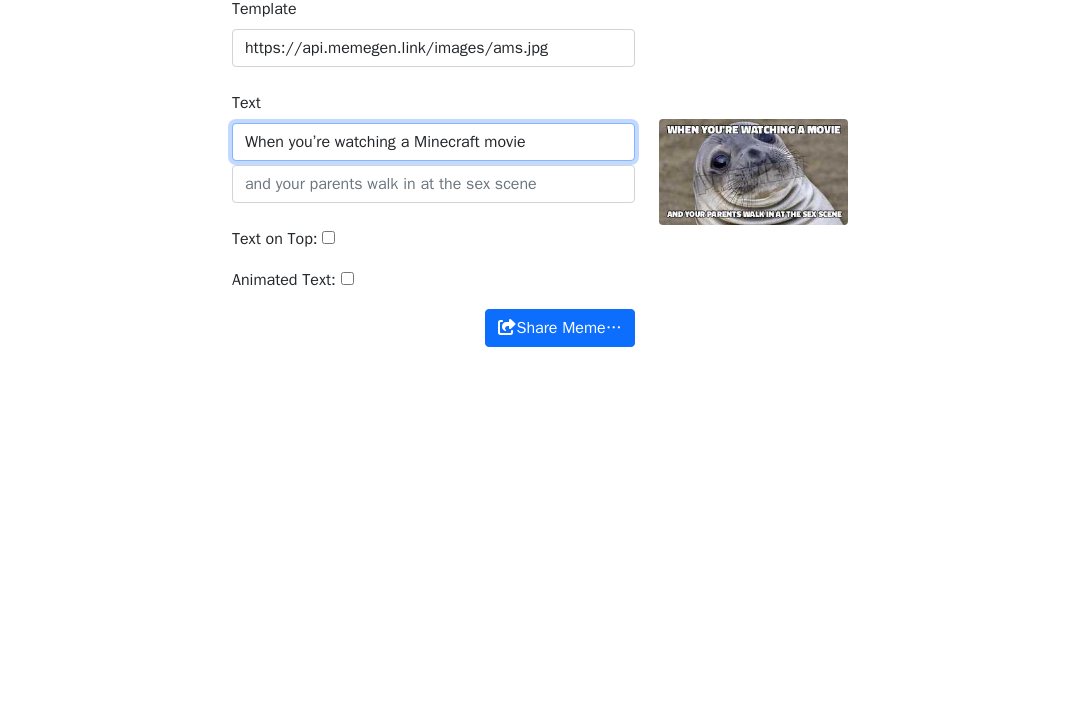 type on "When you’re watching a Minecraft movie" 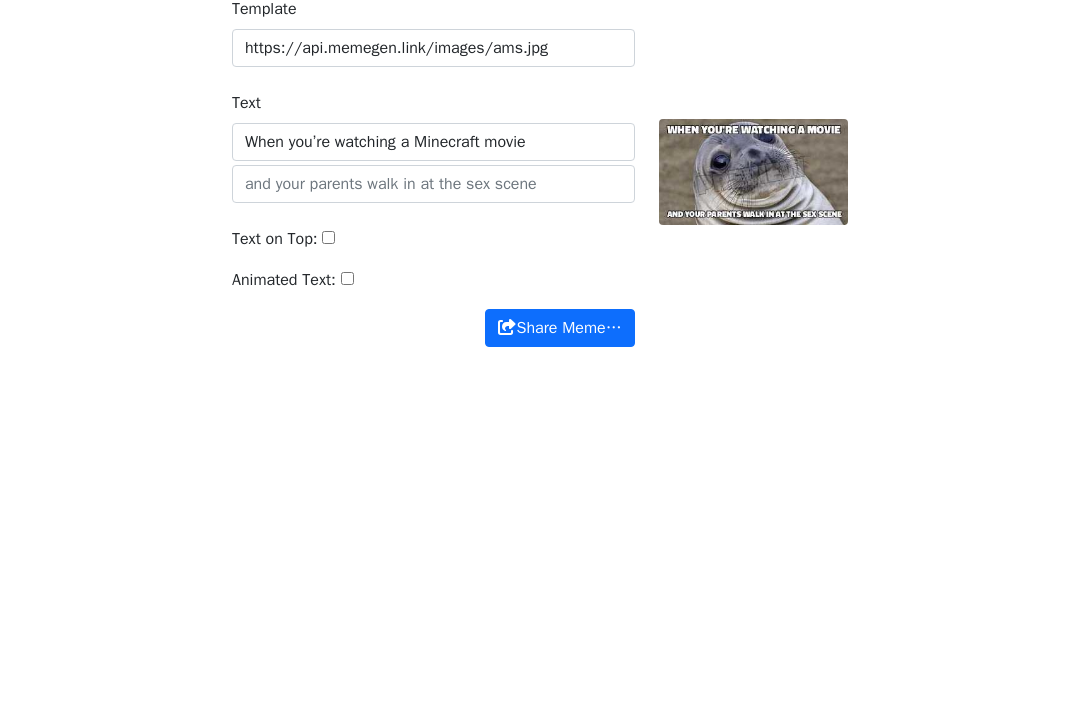 click on "Template
https://api.memegen.link/images/ams.jpg
Text
When you’re watching a Minecraft movie
Text on Top:
Animated Text:
Share Meme…
Share Meme…" at bounding box center (540, 460) 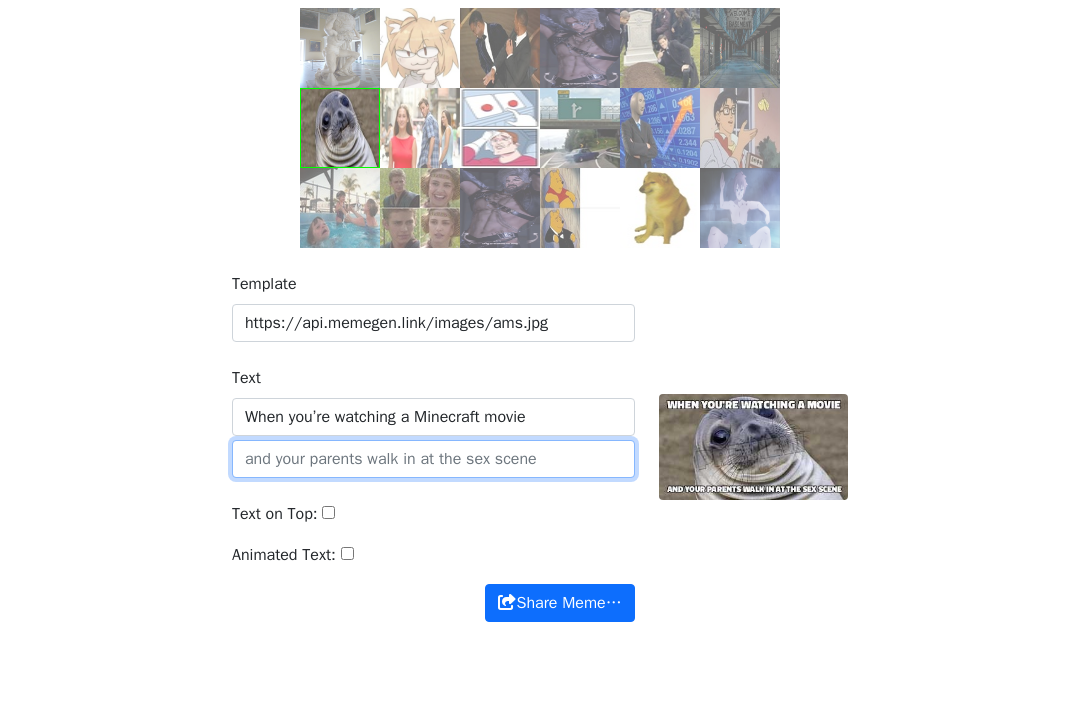 click at bounding box center [433, 460] 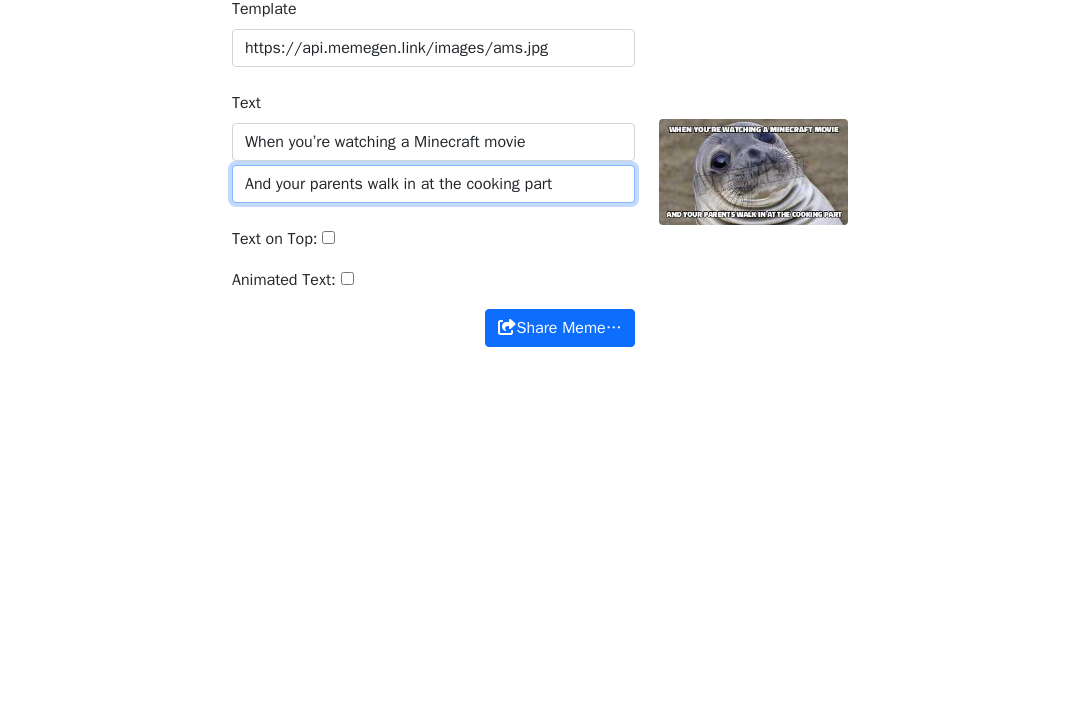 type on "And your parents walk in at the cooking part" 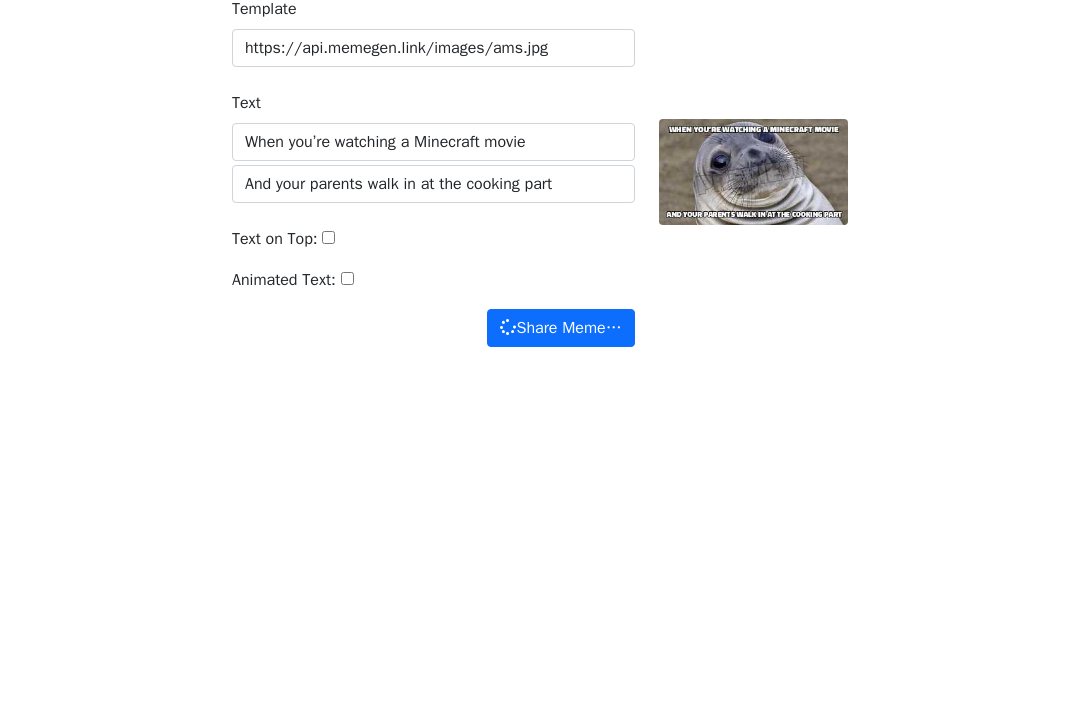 click on "Template
https://api.memegen.link/images/ams.jpg
Text
When you’re watching a Minecraft movie
And your parents walk in at the cooking part
Text on Top:
Animated Text:
Share Meme…
Share Meme…" at bounding box center (540, 460) 